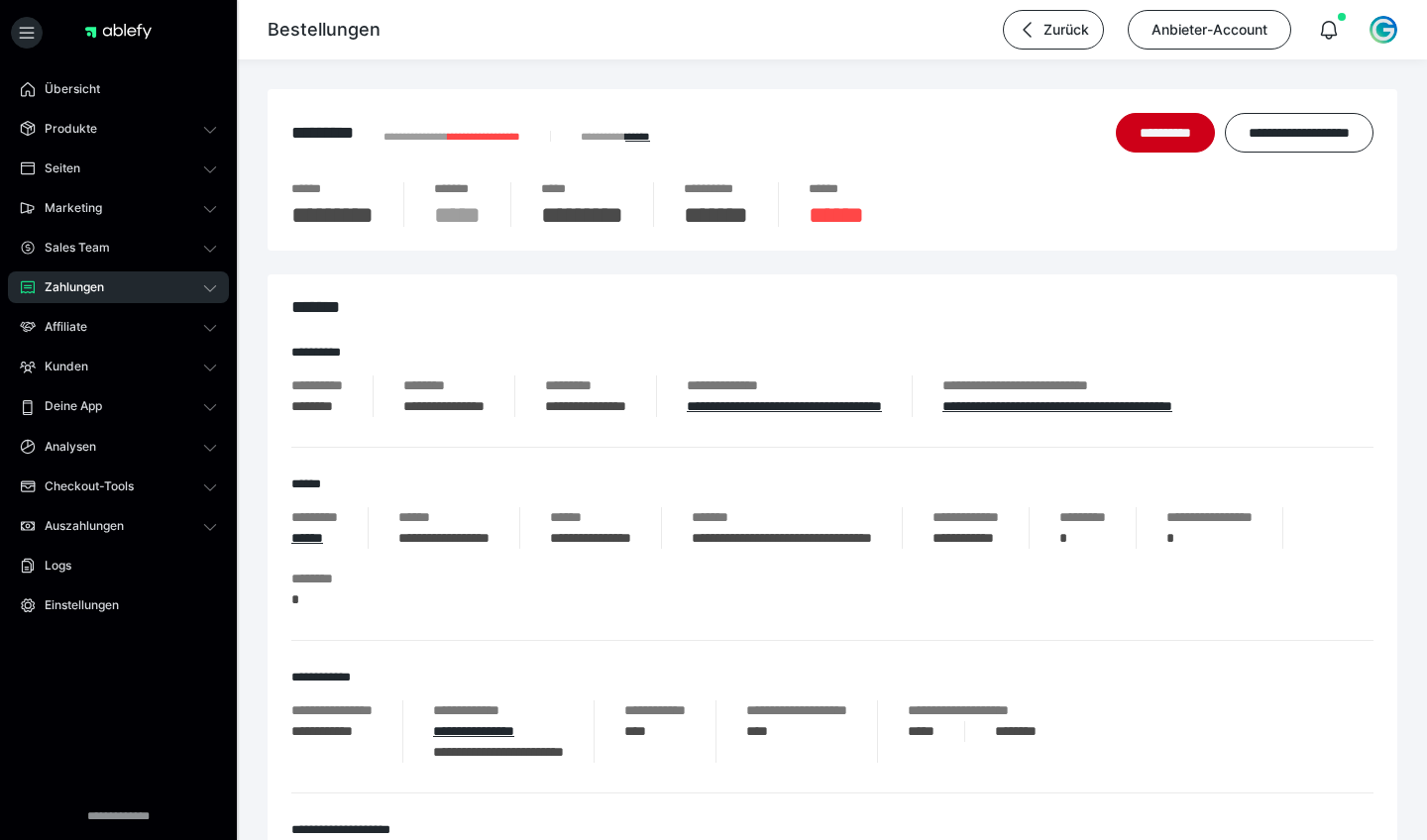 click on "Affiliate" at bounding box center [118, 327] 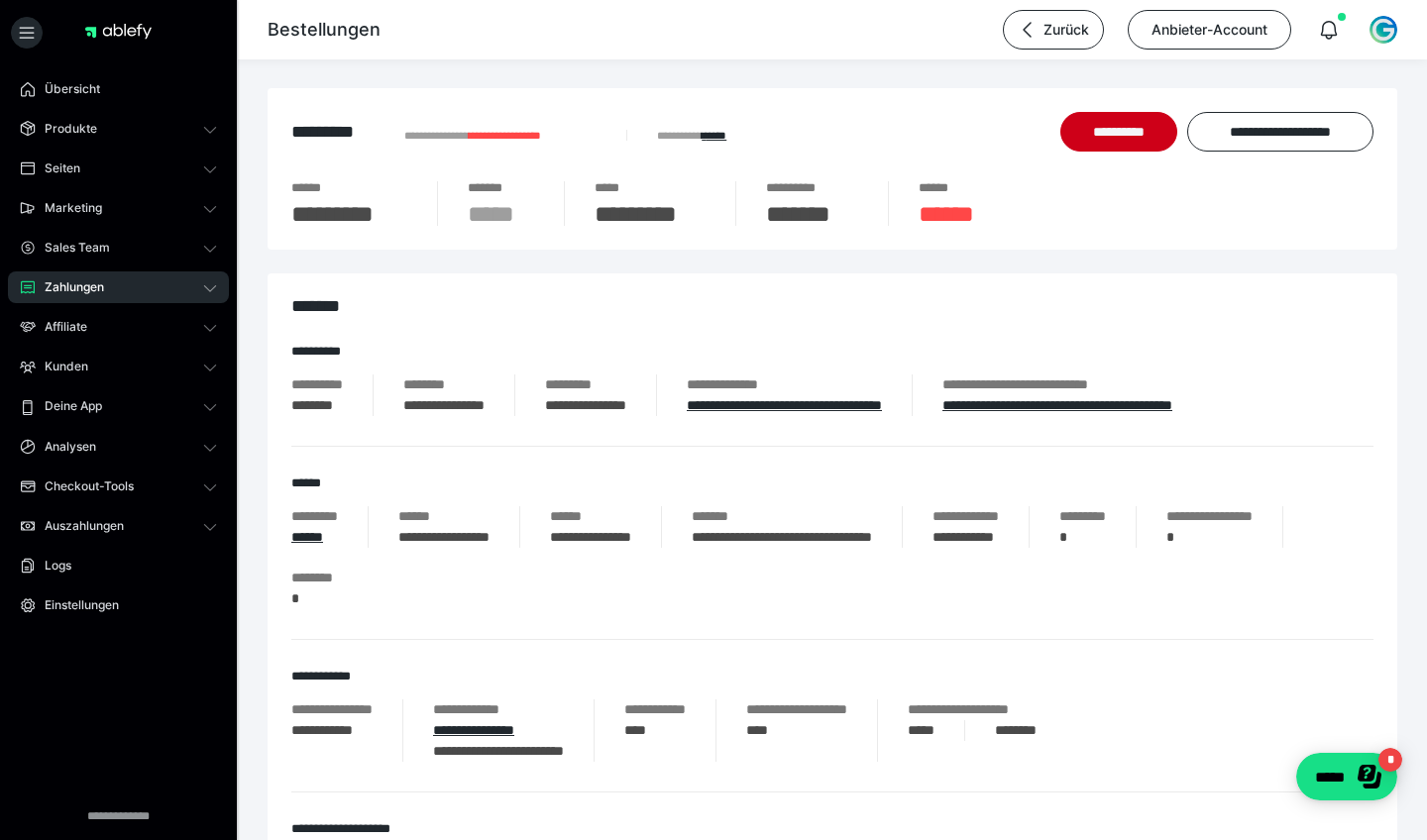 scroll, scrollTop: 0, scrollLeft: 0, axis: both 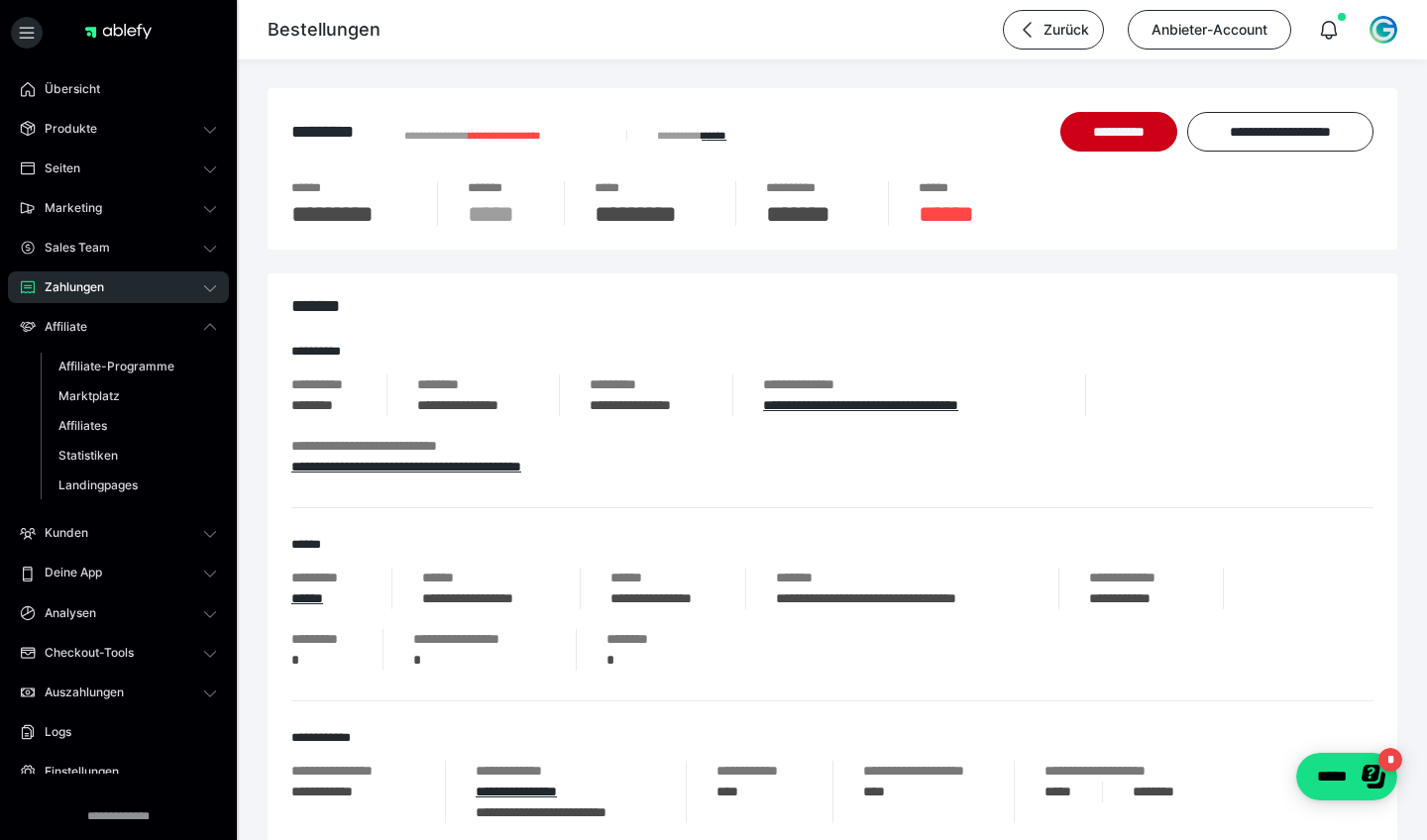 click on "Zahlungen" at bounding box center (118, 287) 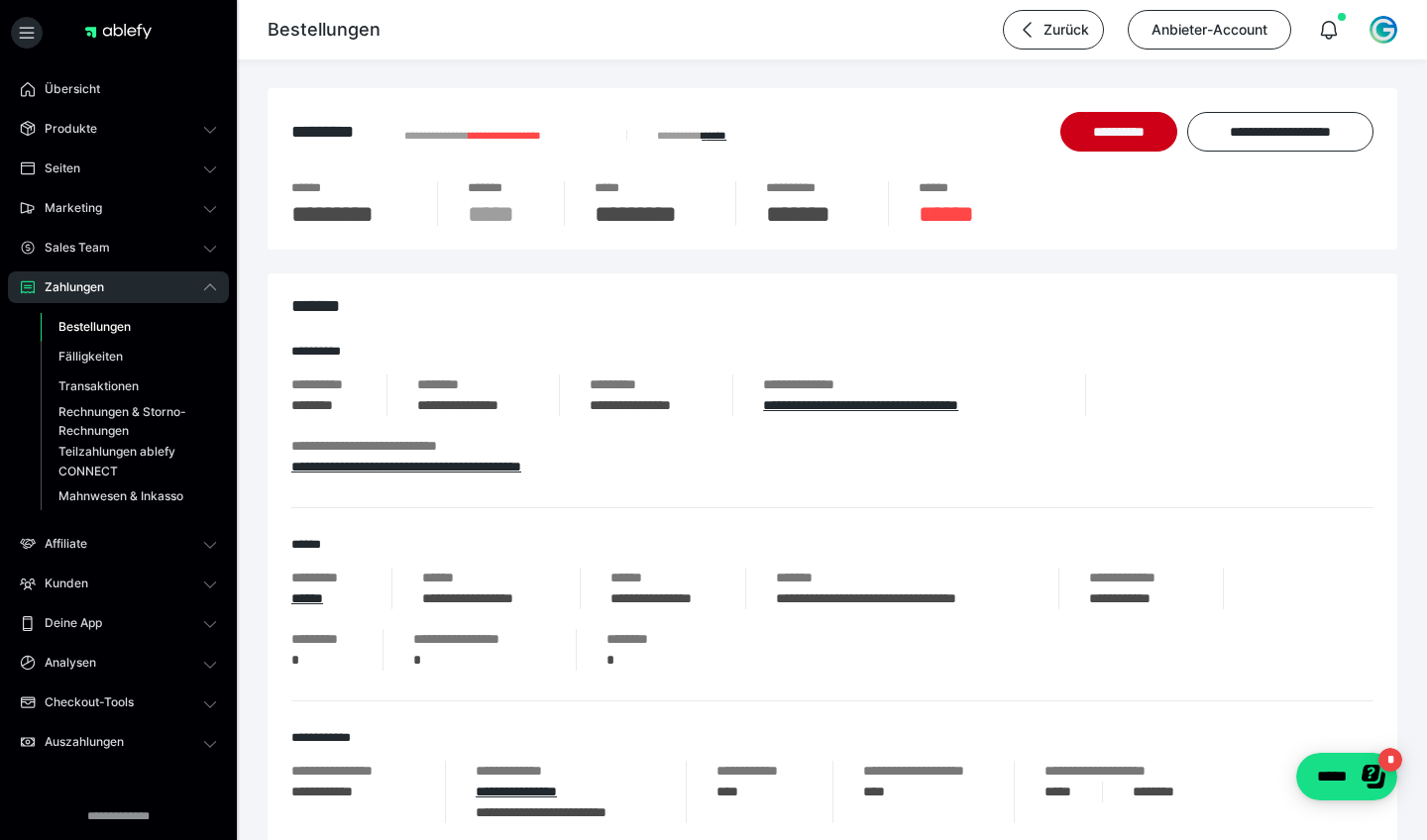 click on "Bestellungen" at bounding box center (94, 326) 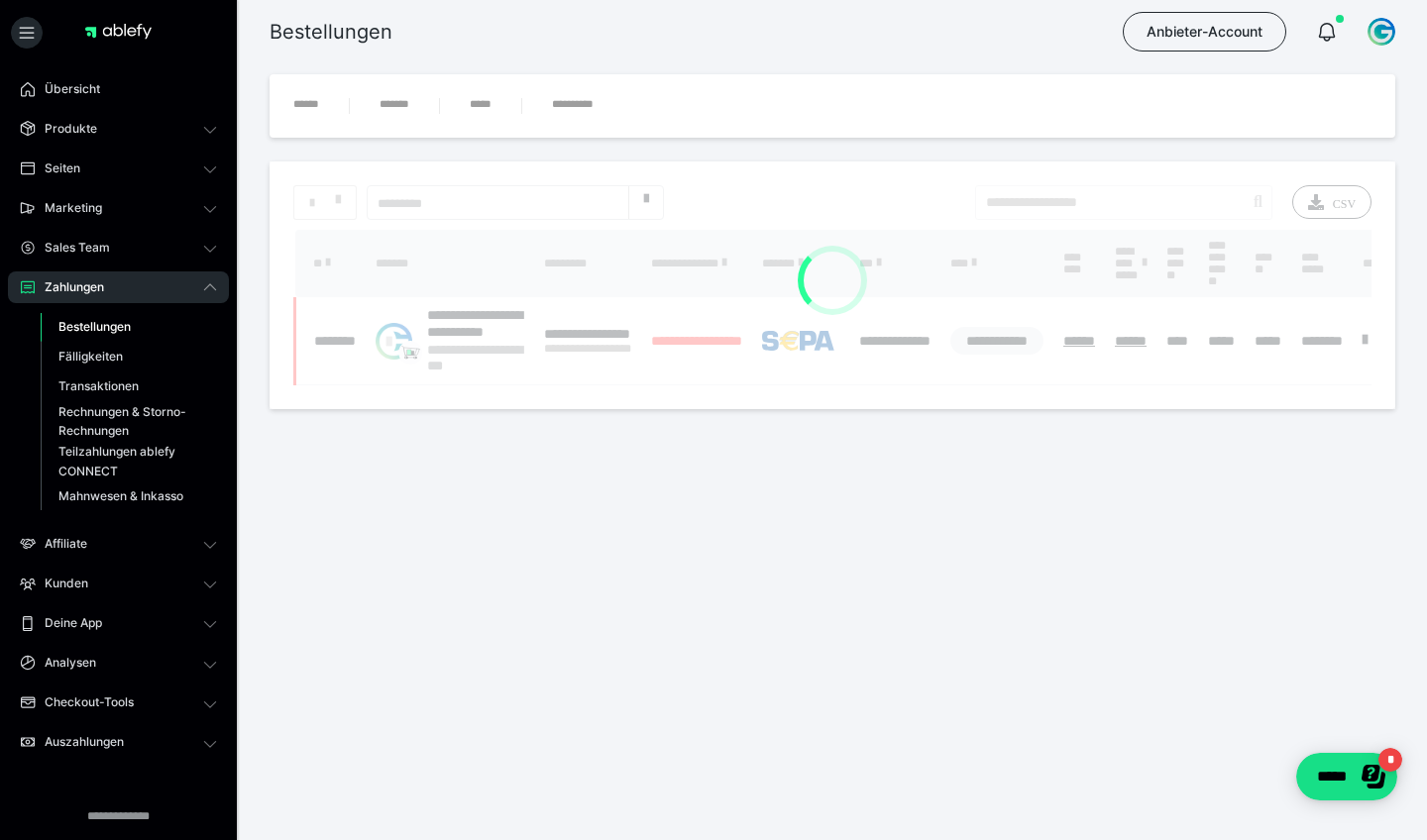 scroll, scrollTop: 0, scrollLeft: 0, axis: both 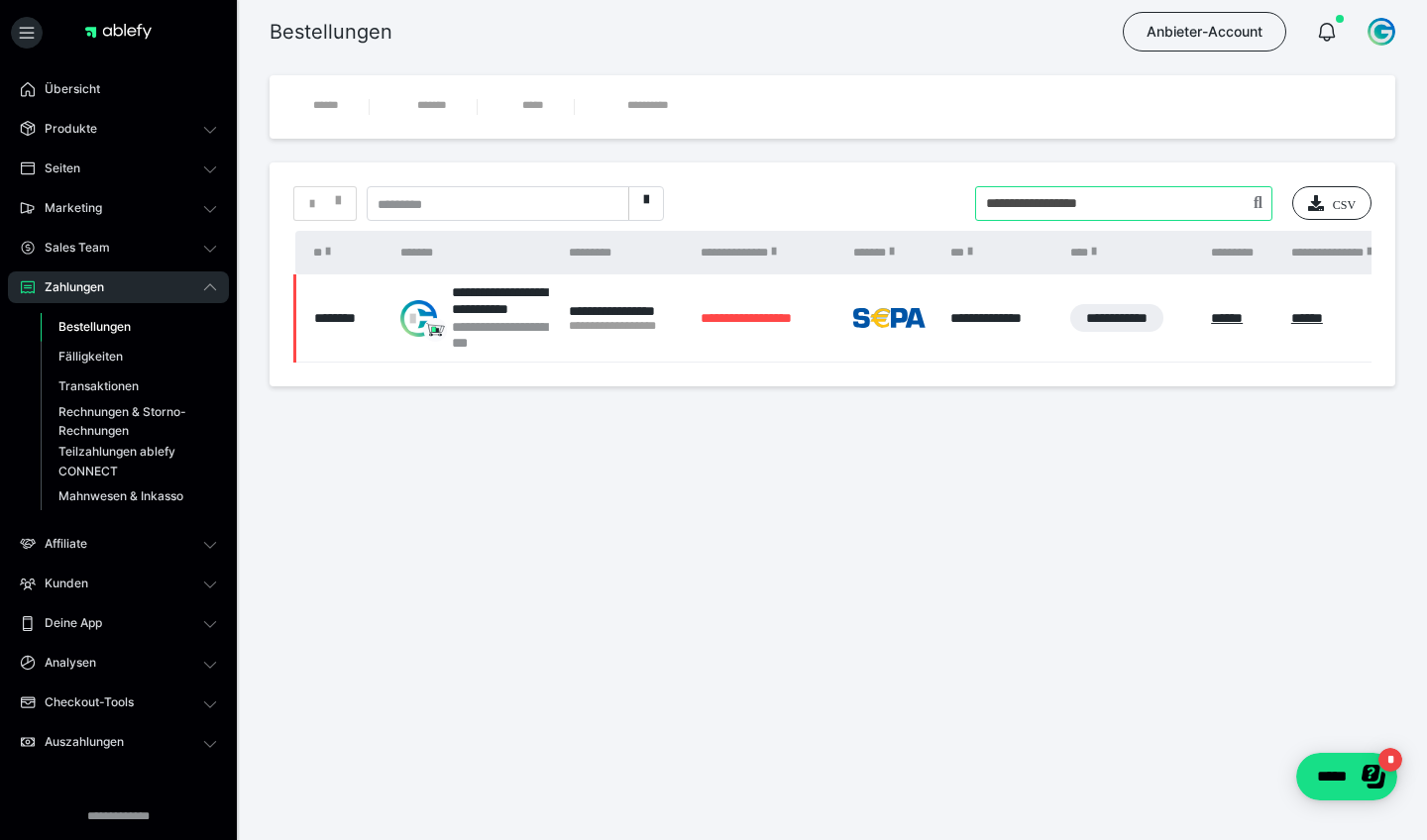 click at bounding box center (1124, 203) 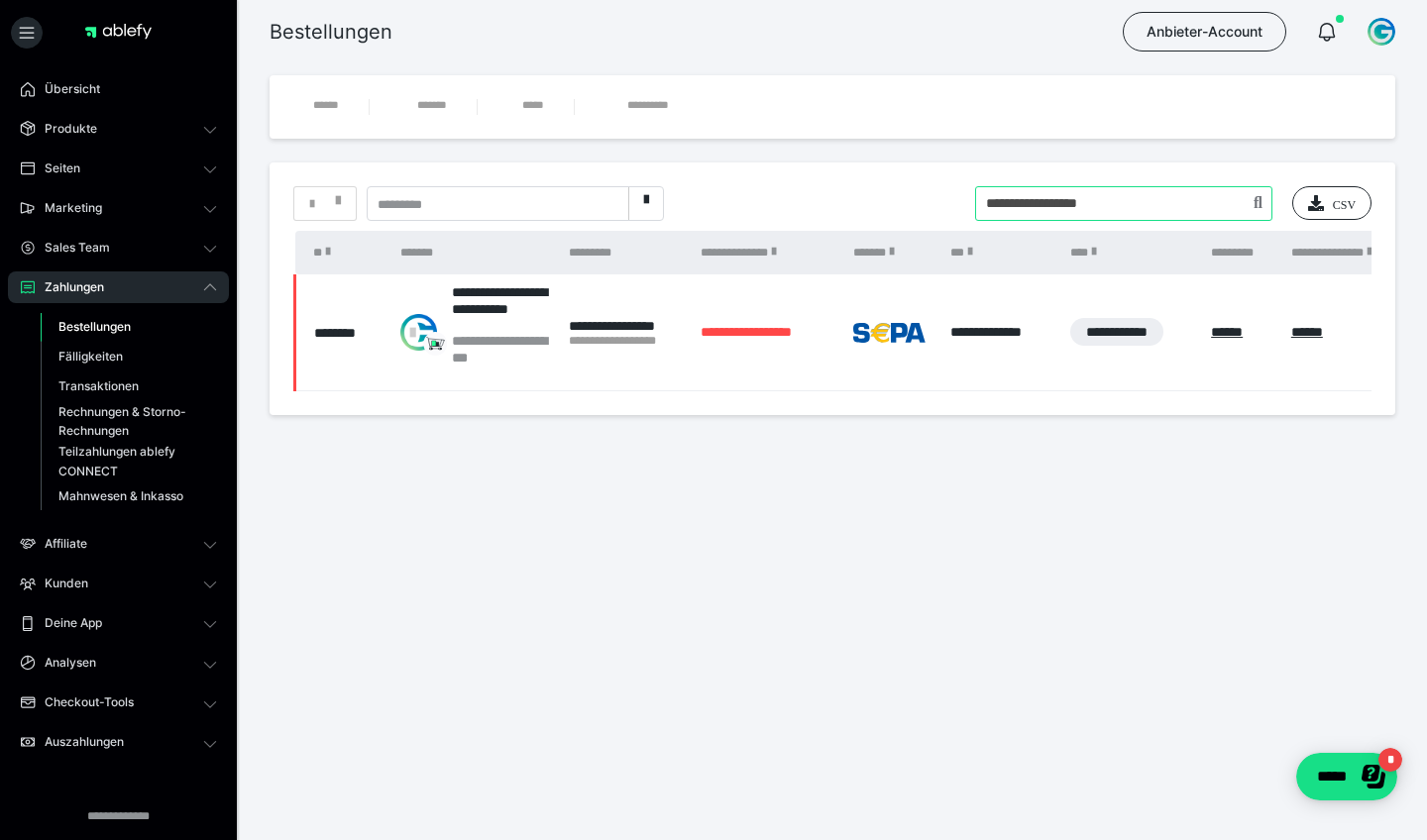 click at bounding box center (1124, 203) 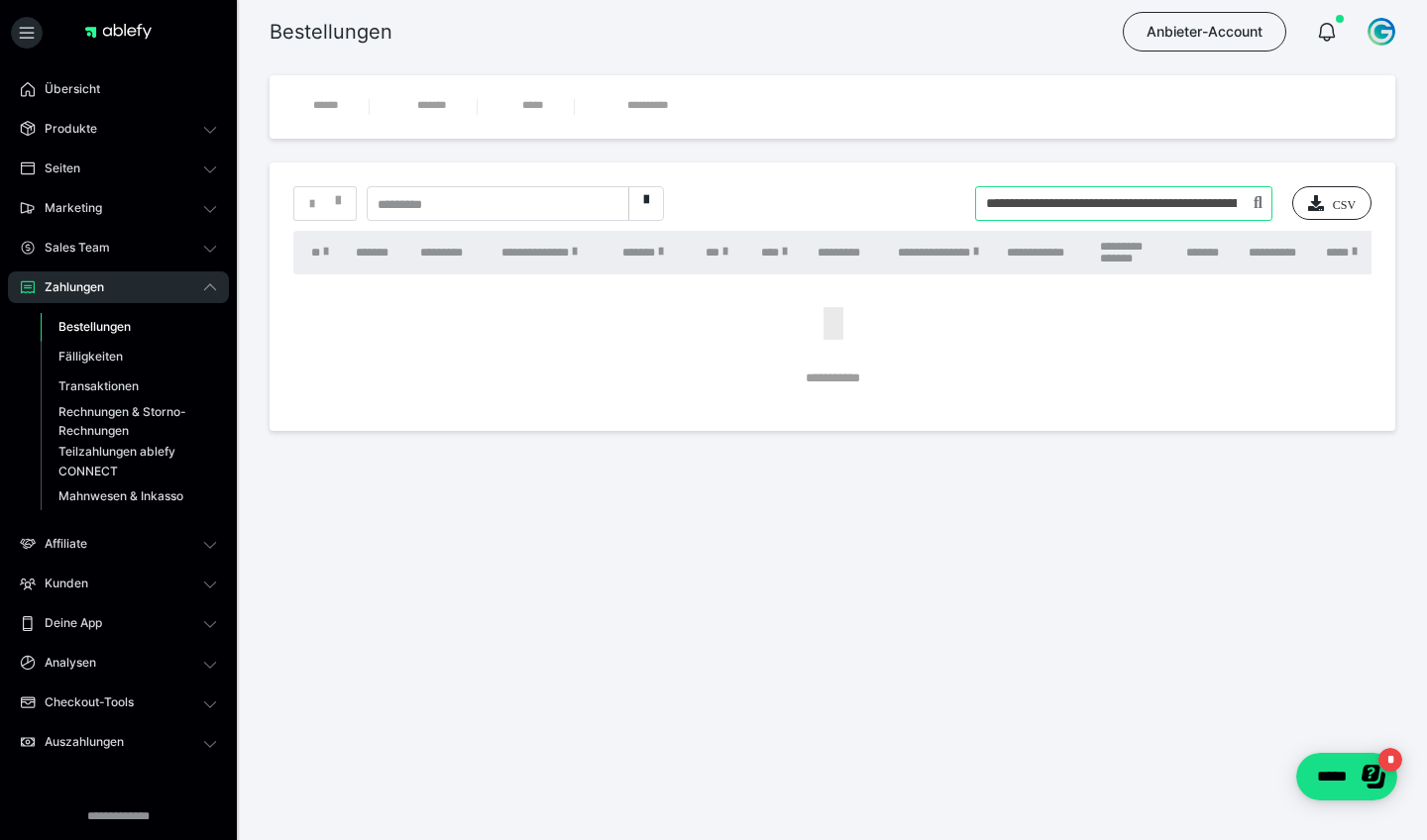click at bounding box center [1124, 203] 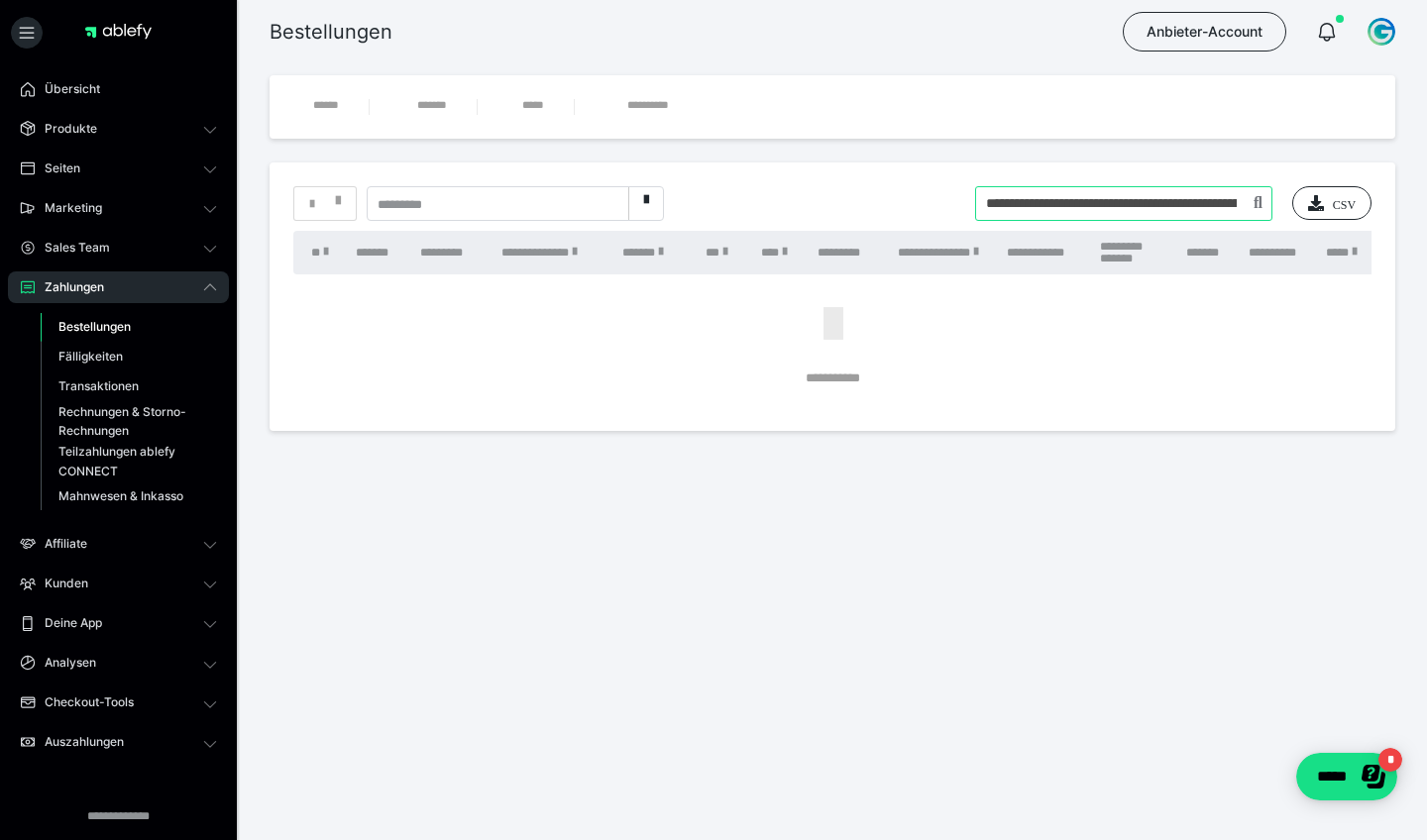 click at bounding box center [1124, 203] 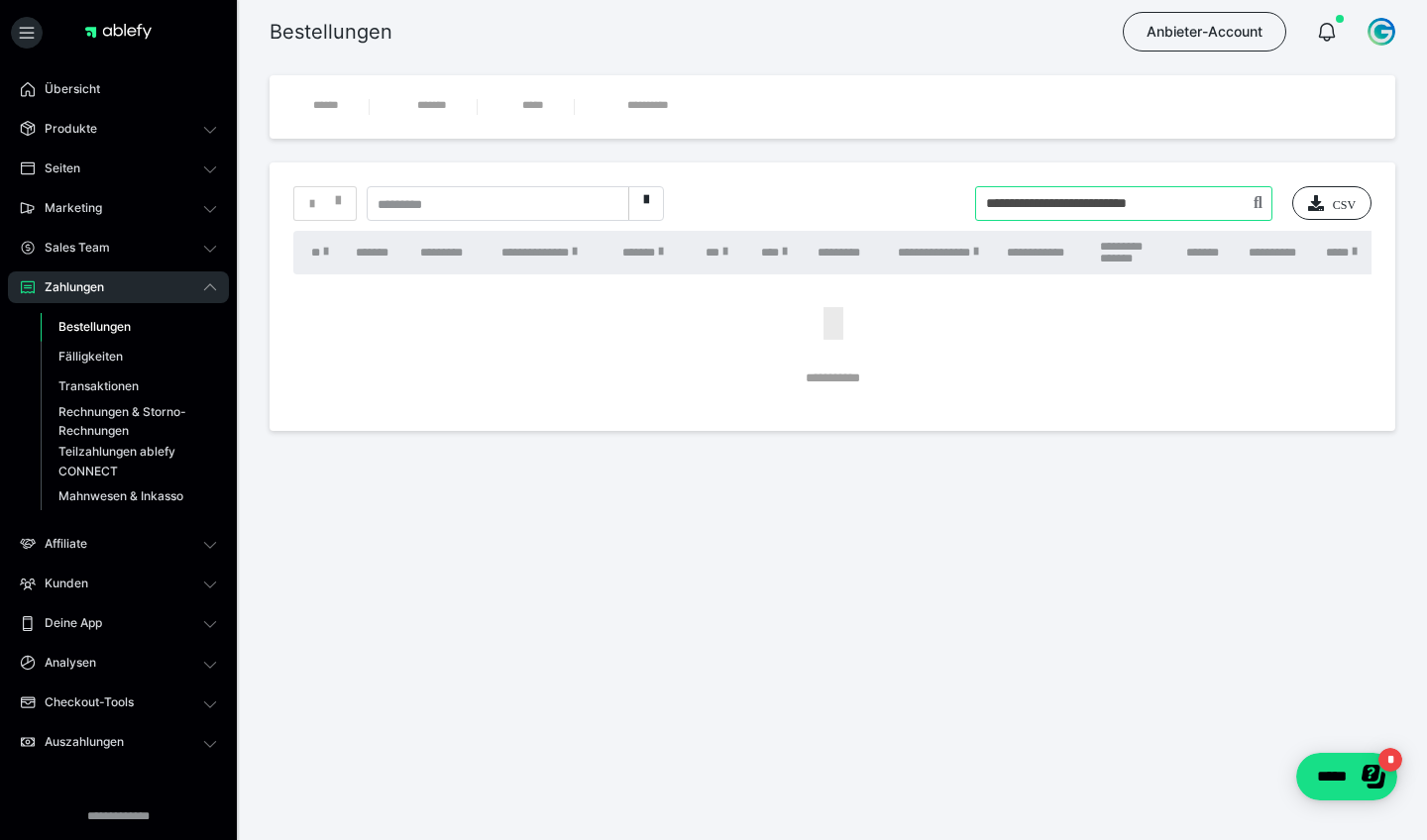 click at bounding box center (1124, 203) 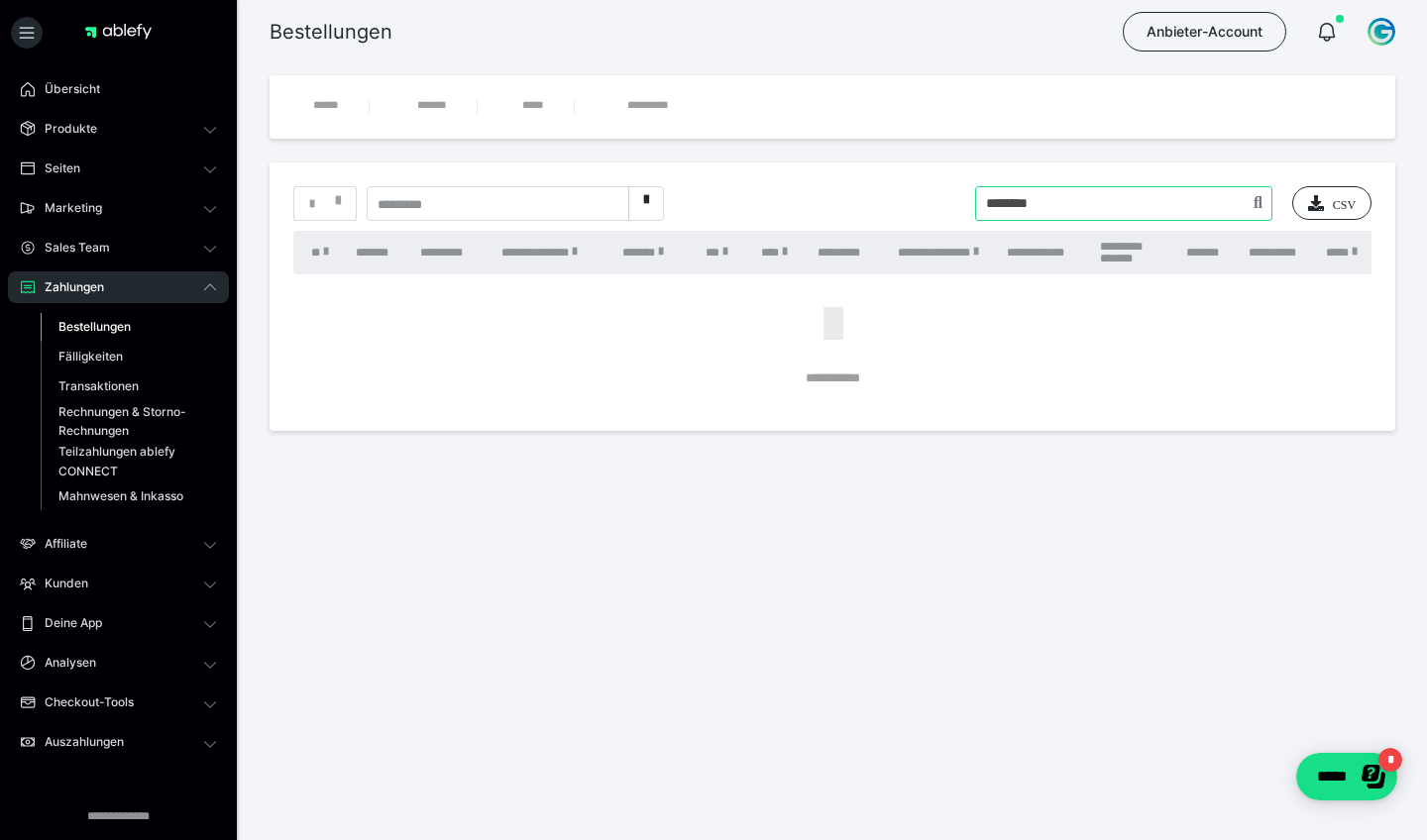 type on "********" 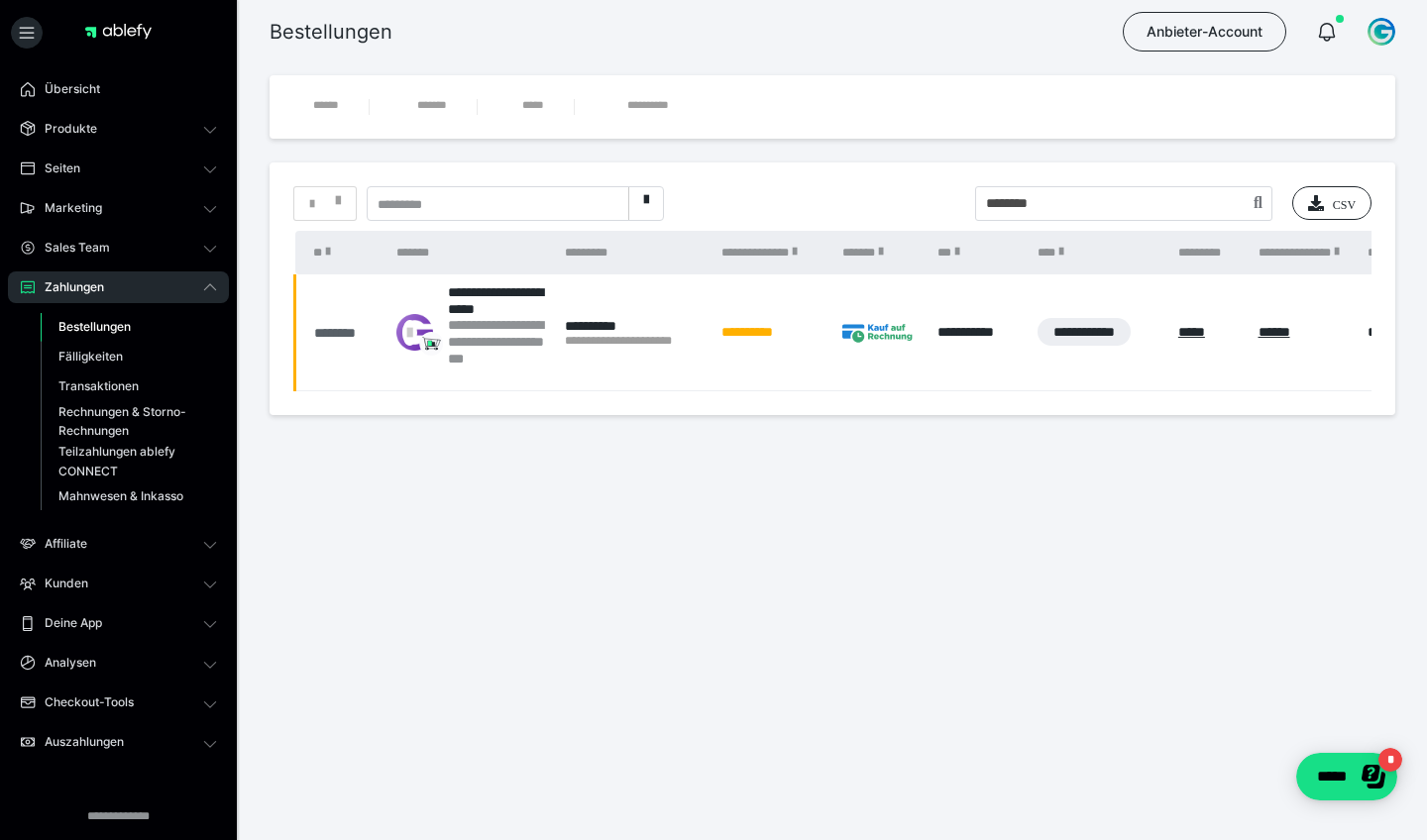 click on "********" at bounding box center (345, 333) 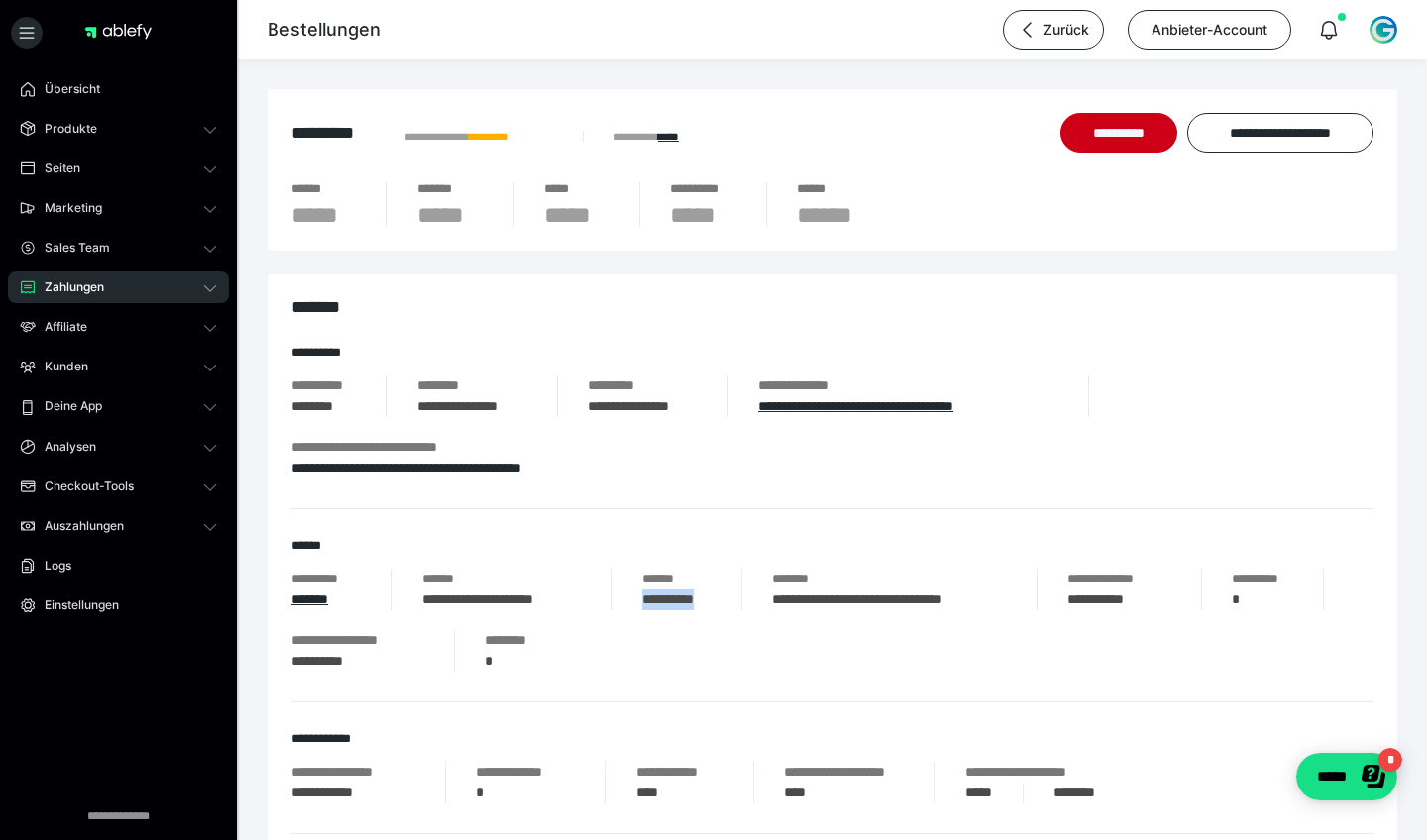 drag, startPoint x: 643, startPoint y: 604, endPoint x: 658, endPoint y: 575, distance: 32.64966 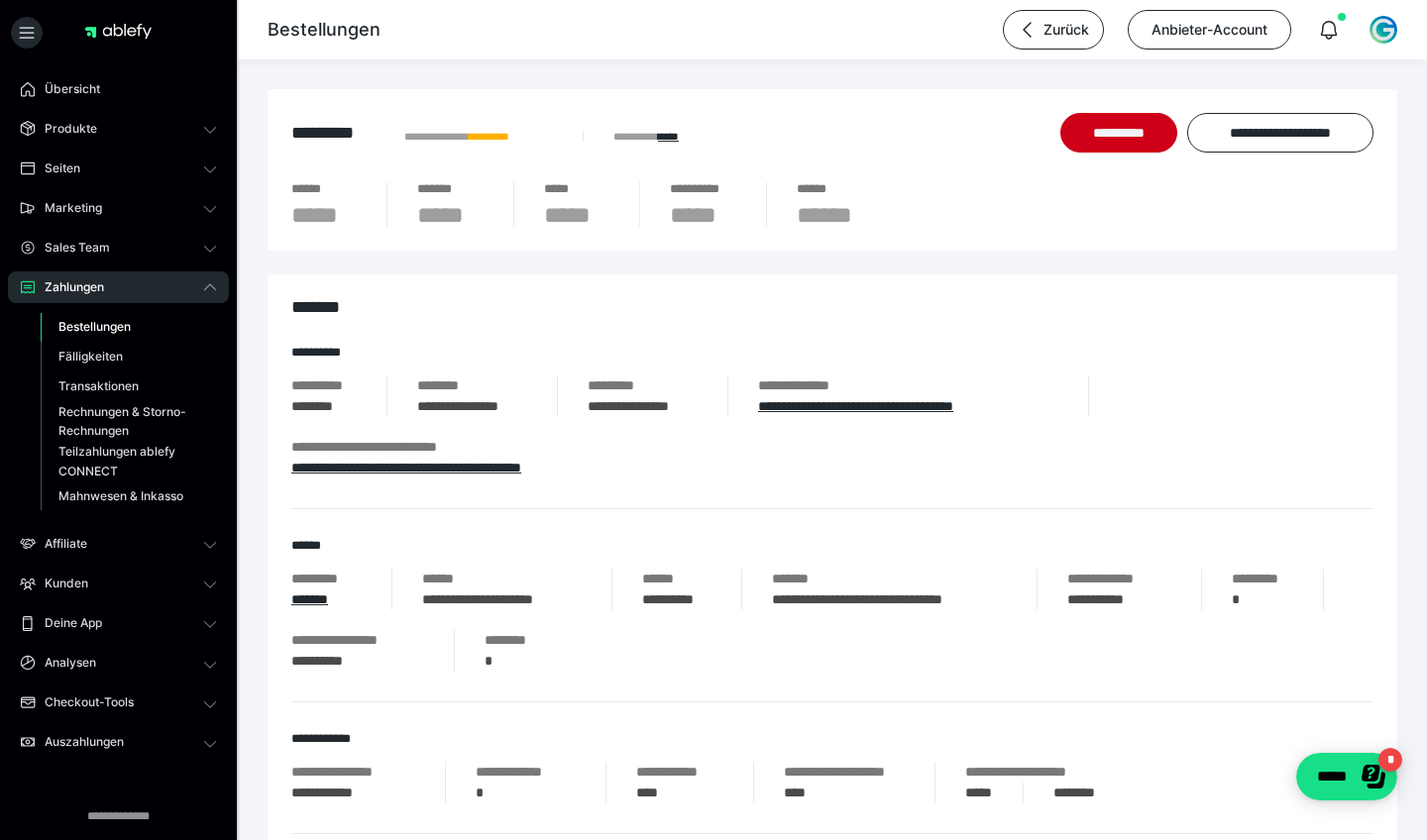 click on "Bestellungen" at bounding box center (129, 327) 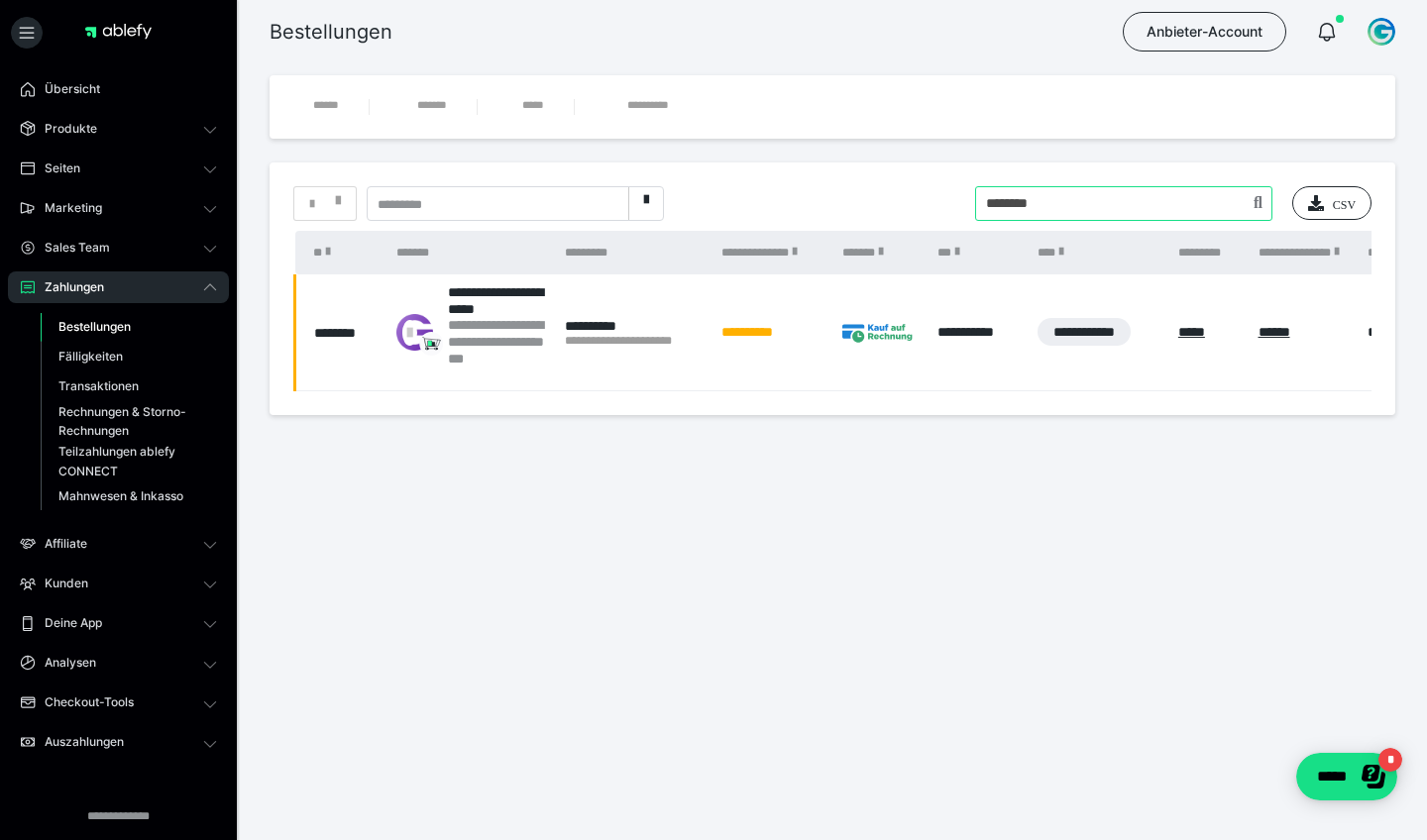 click at bounding box center [1124, 203] 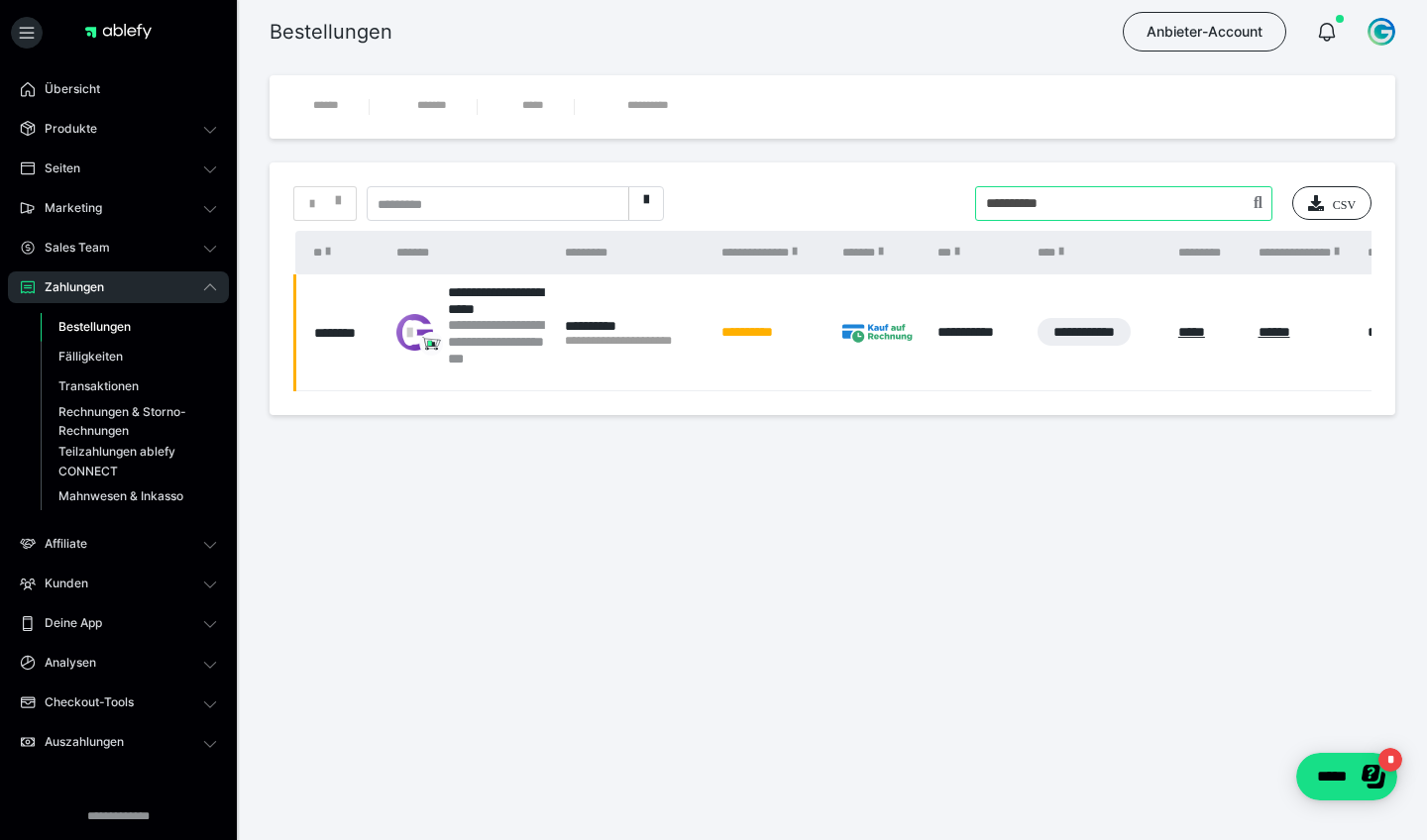type on "**********" 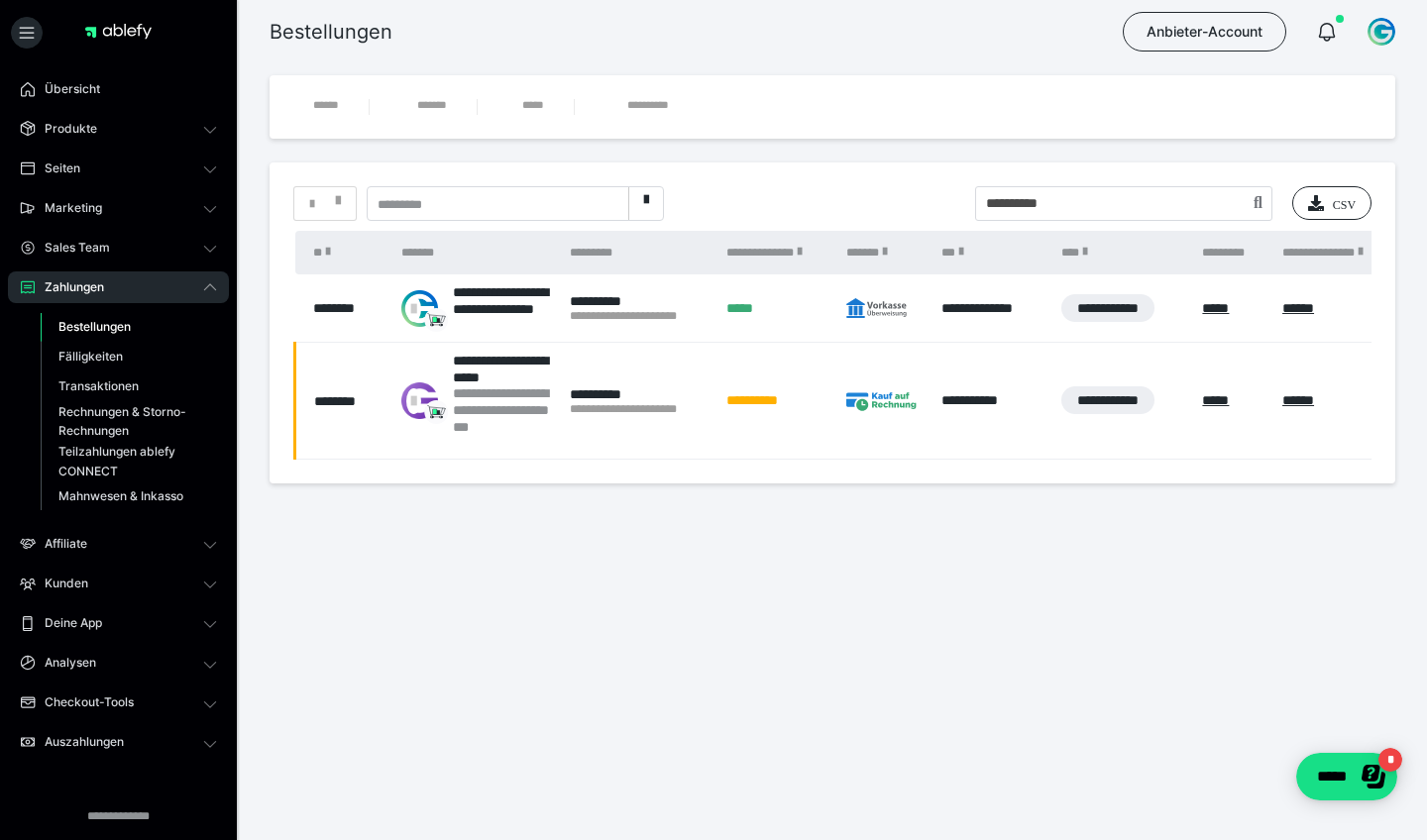 scroll, scrollTop: 0, scrollLeft: 0, axis: both 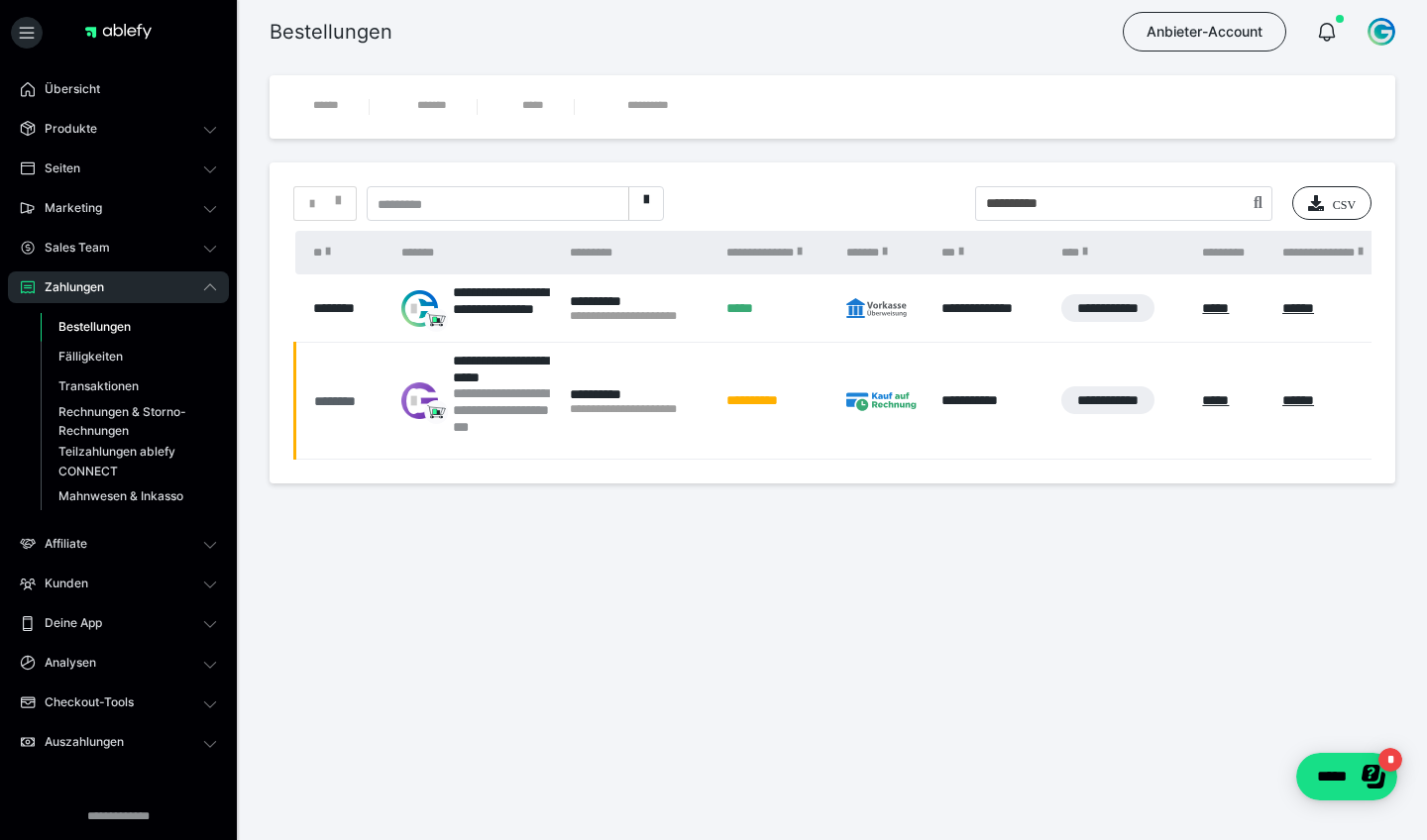 click on "********" at bounding box center [348, 401] 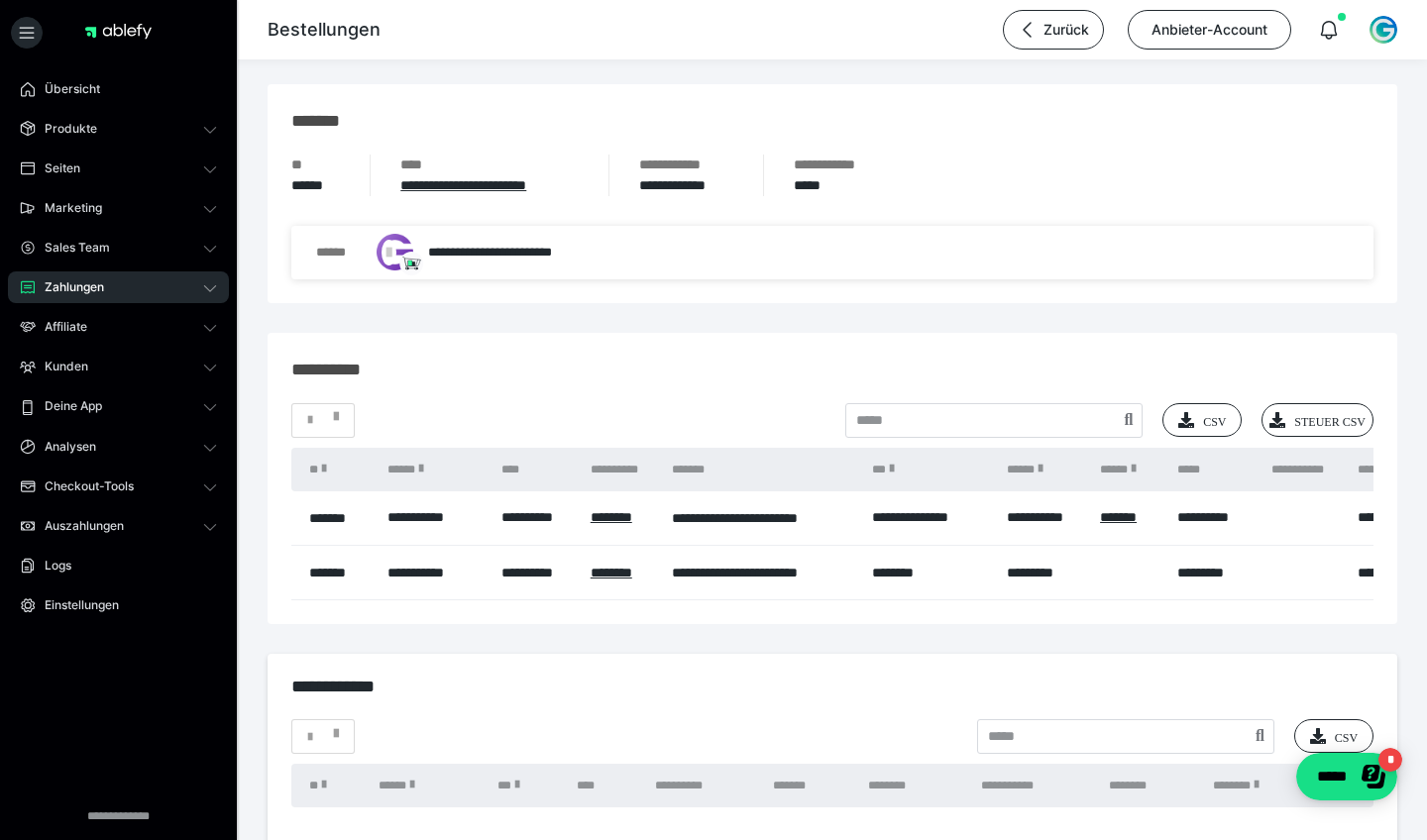 scroll, scrollTop: 2175, scrollLeft: 0, axis: vertical 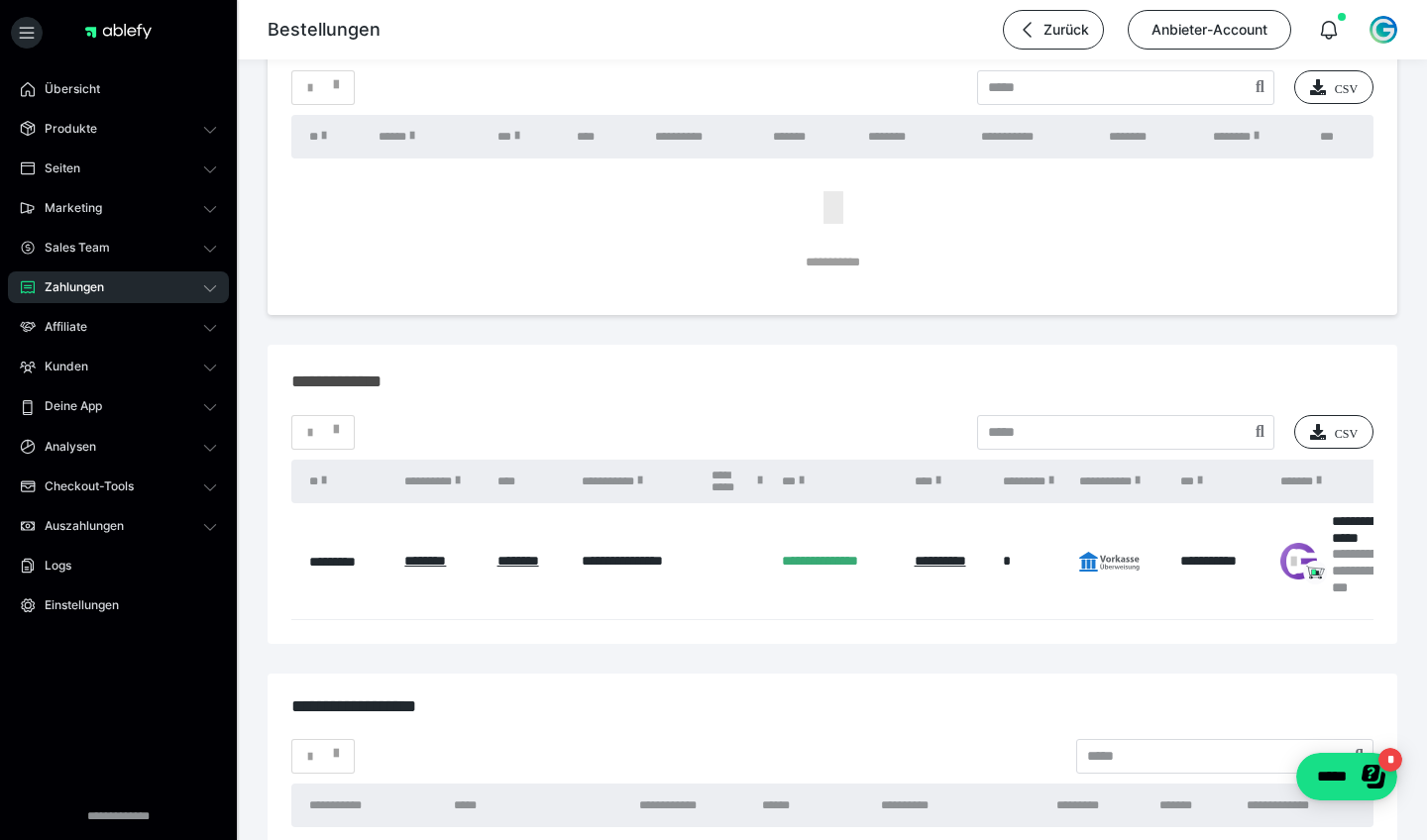 click on "Zahlungen" at bounding box center [118, 287] 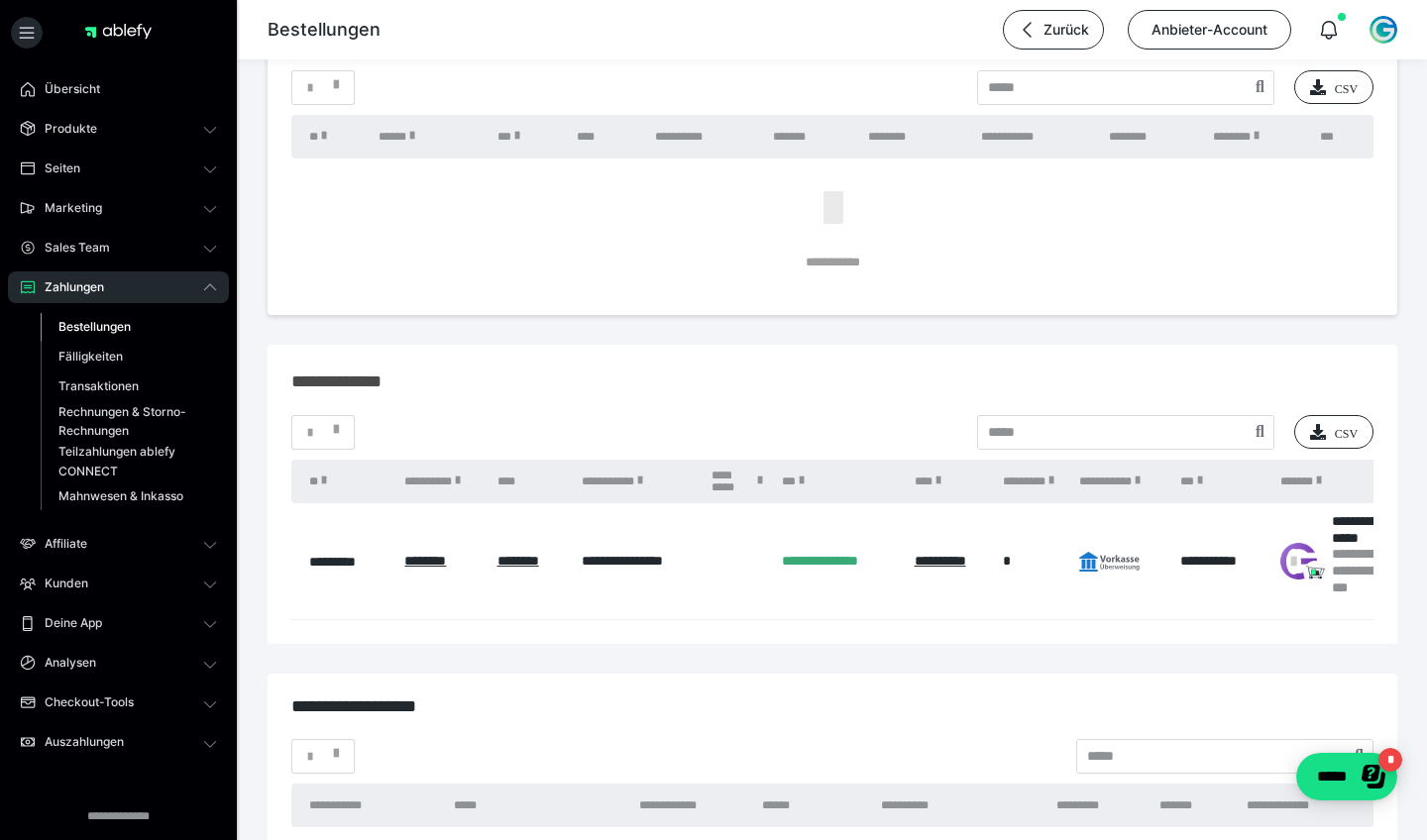 click 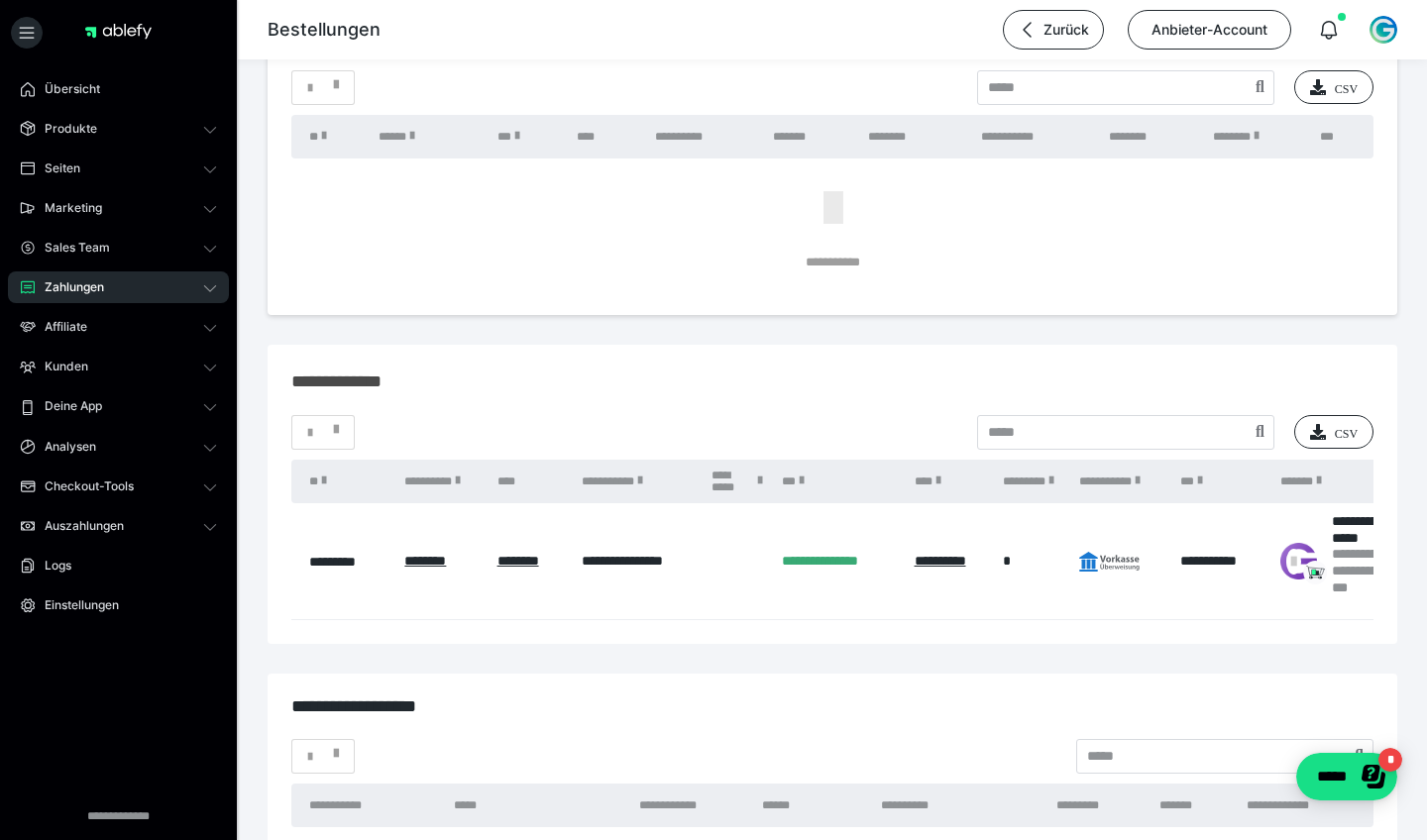 click 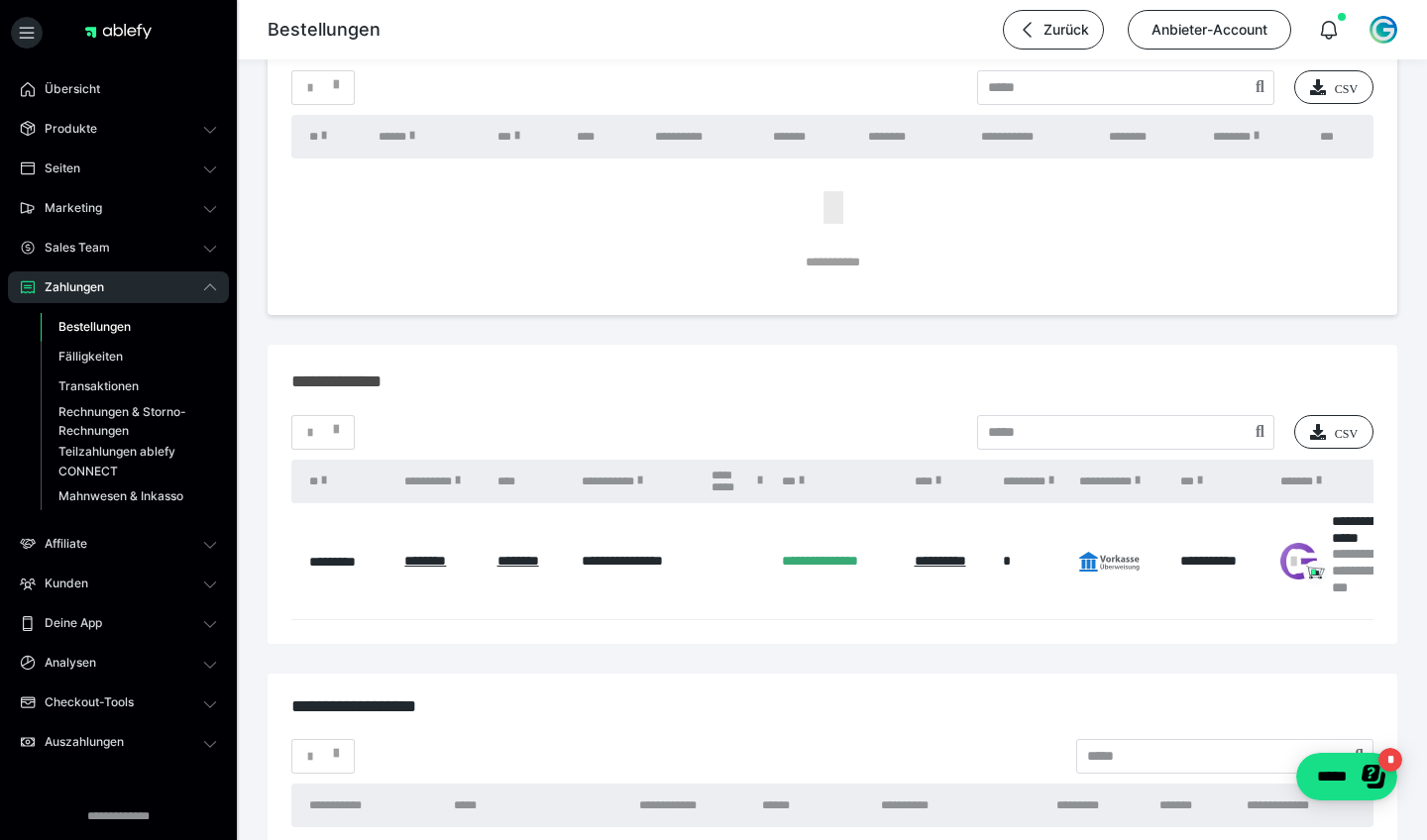 click on "Bestellungen" at bounding box center [129, 327] 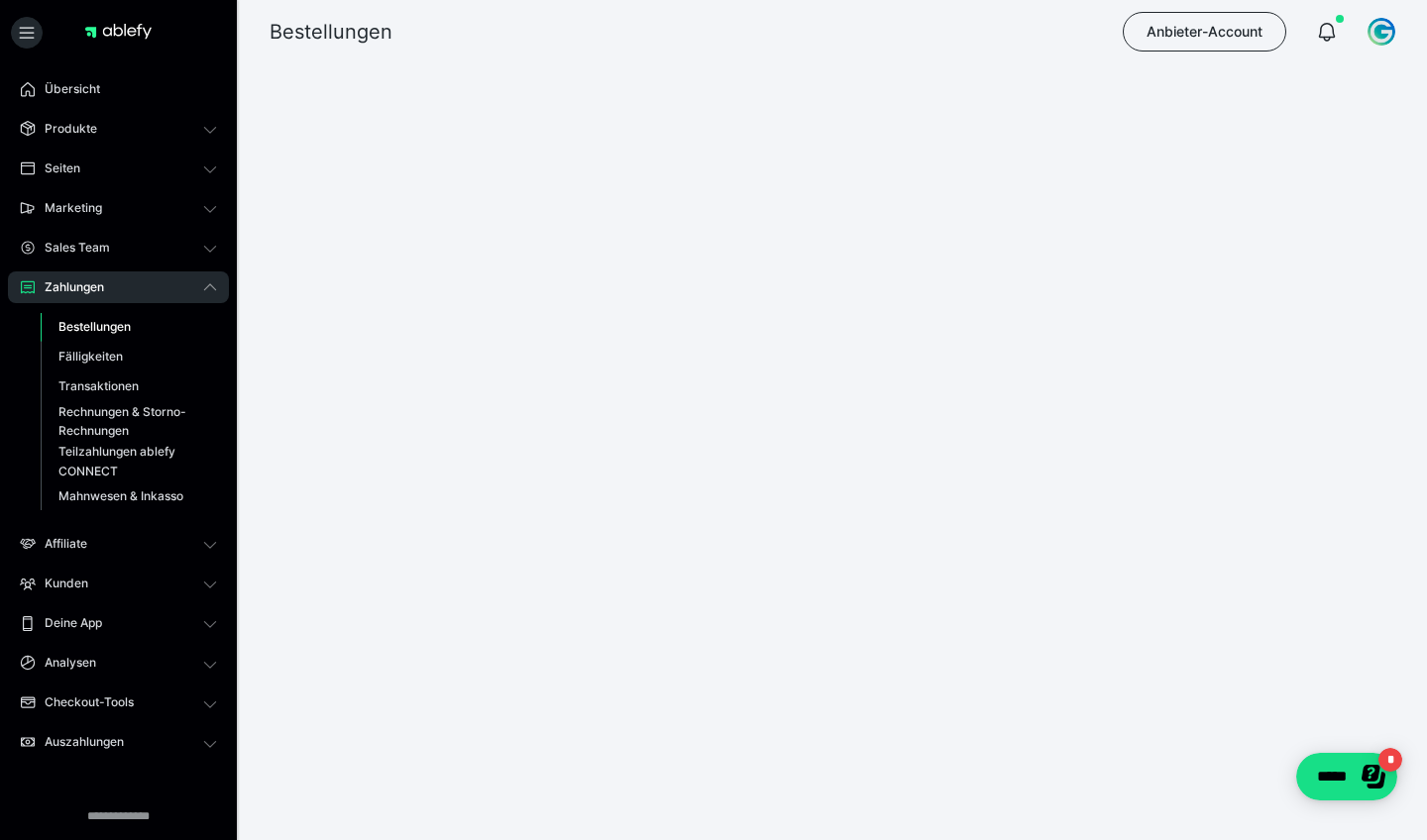 scroll, scrollTop: 0, scrollLeft: 0, axis: both 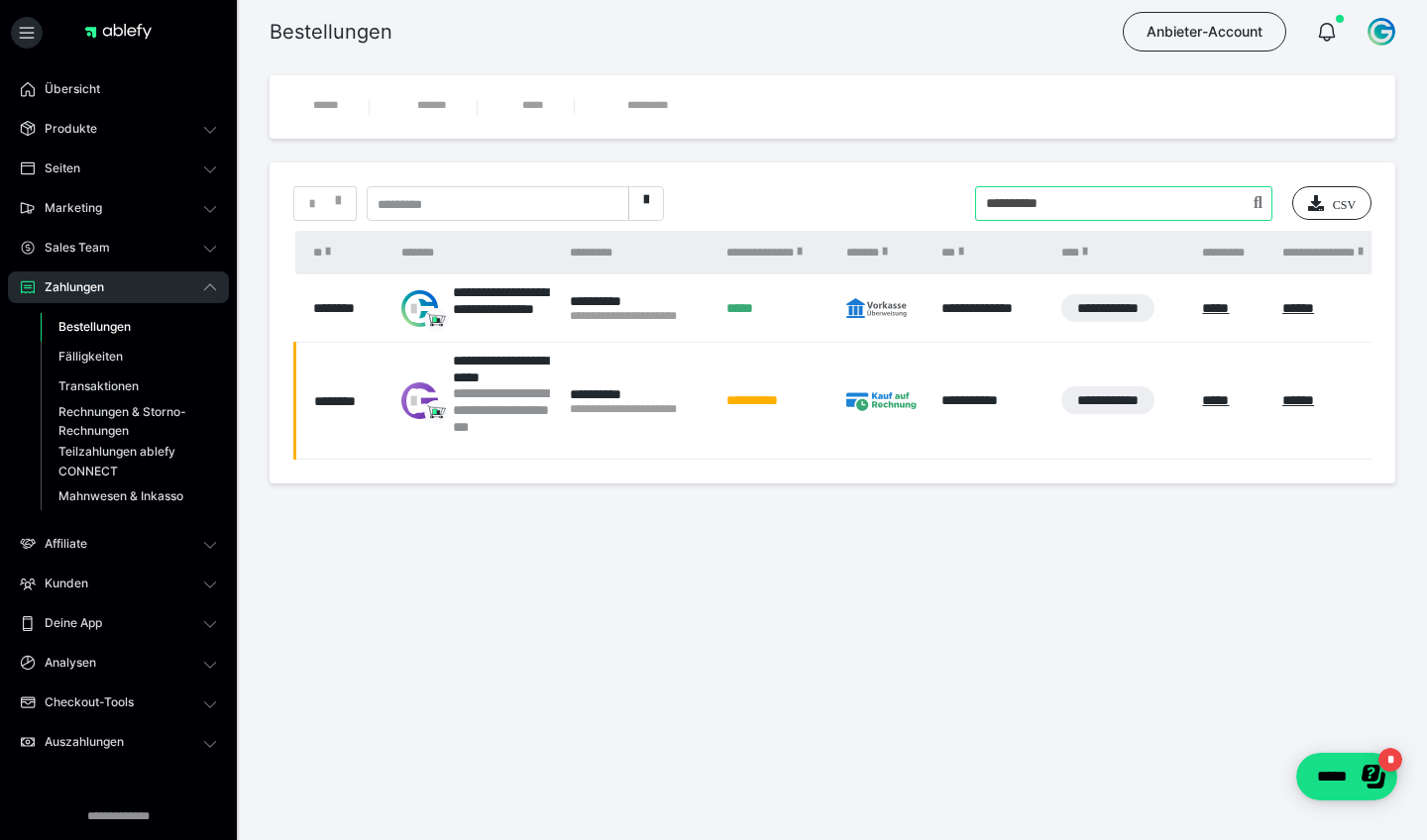 click at bounding box center (1124, 203) 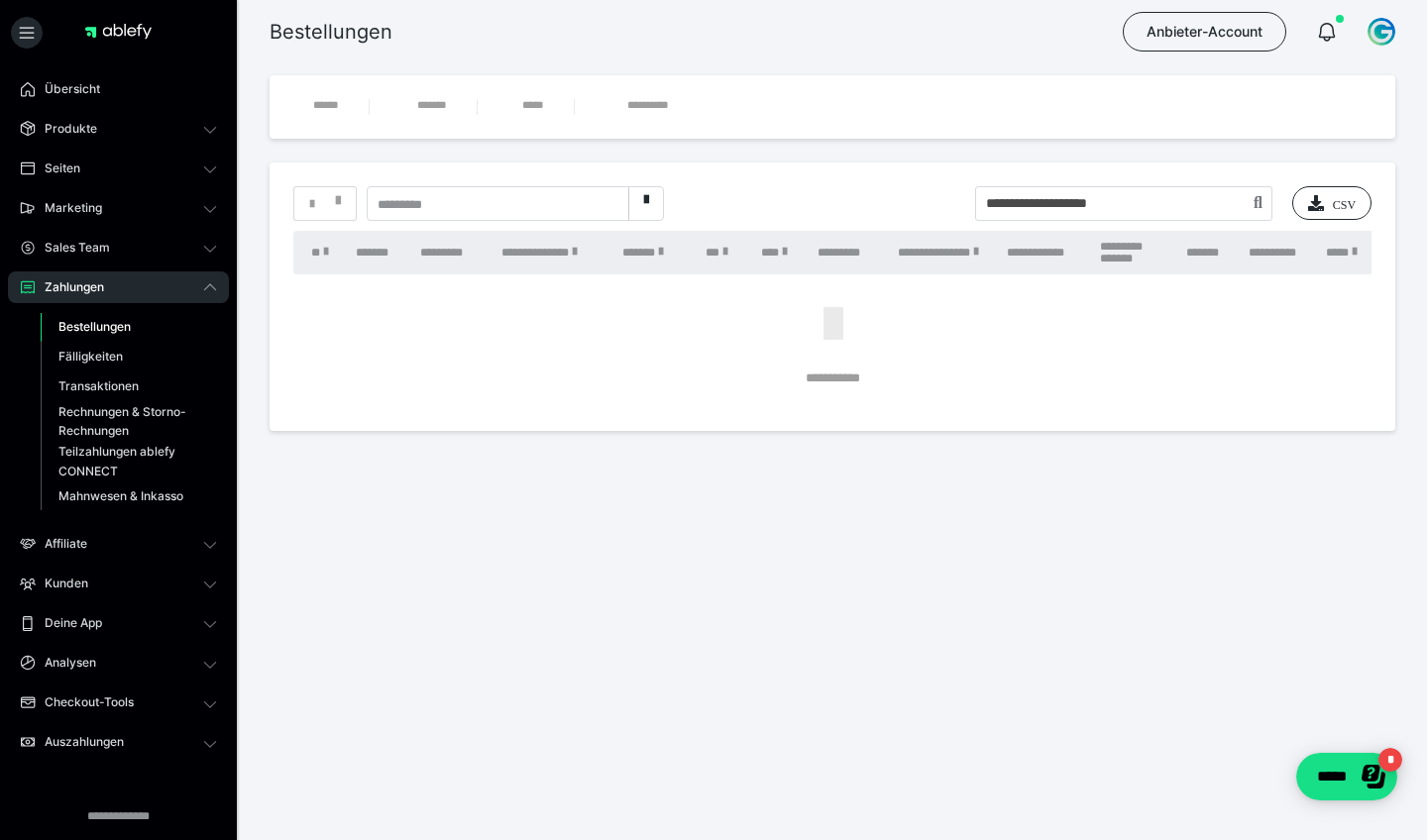 scroll, scrollTop: 0, scrollLeft: 0, axis: both 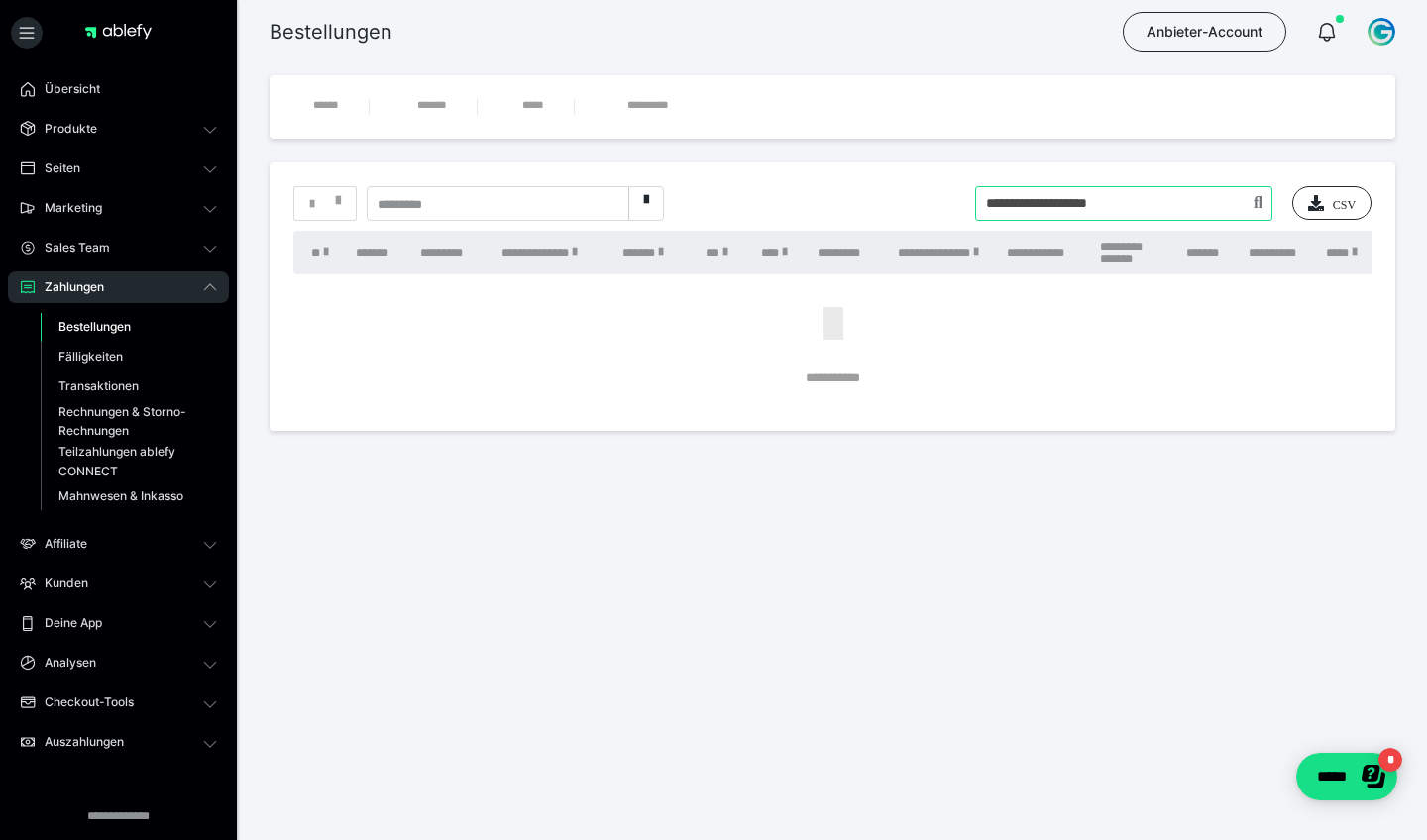 click at bounding box center (1124, 203) 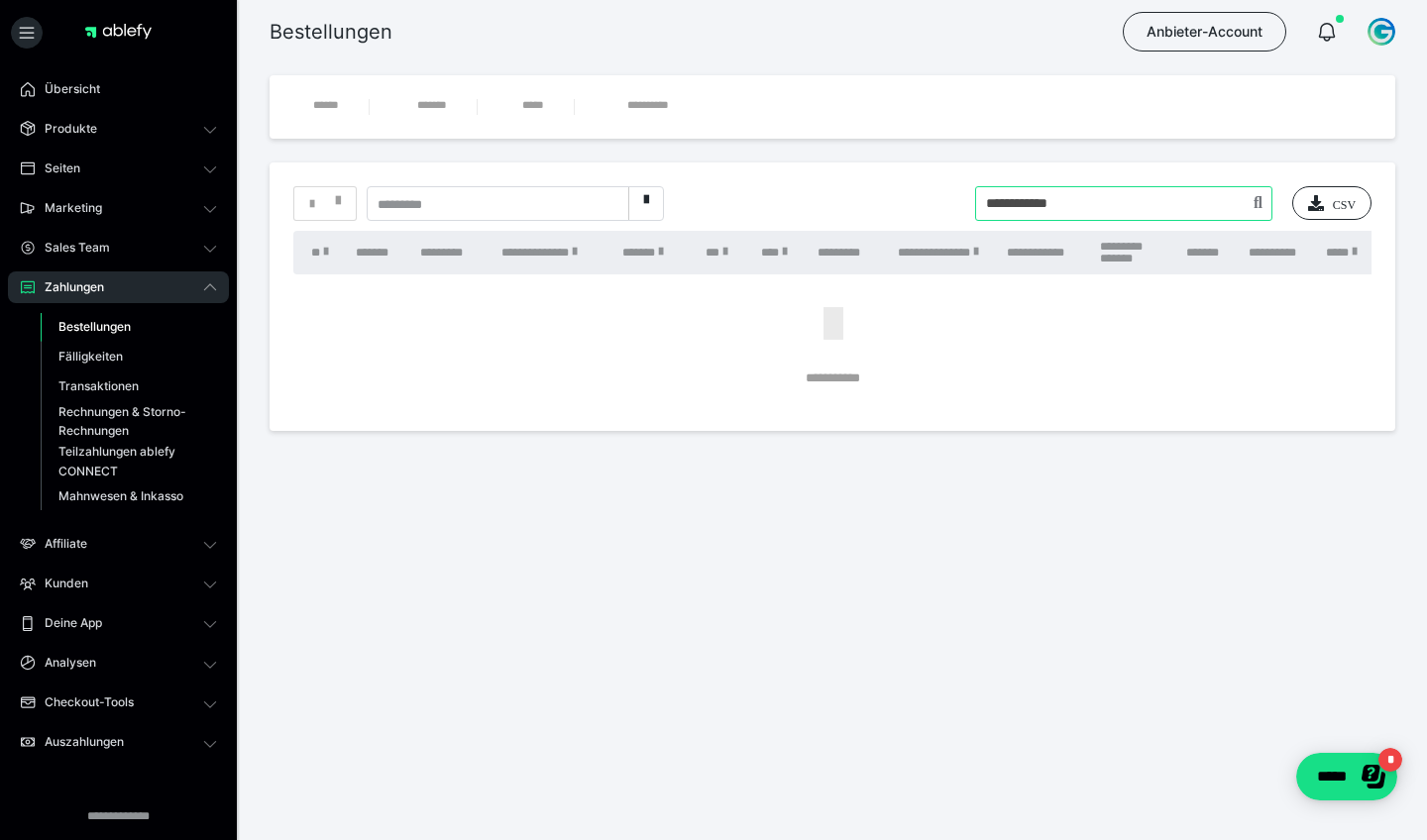 type on "**********" 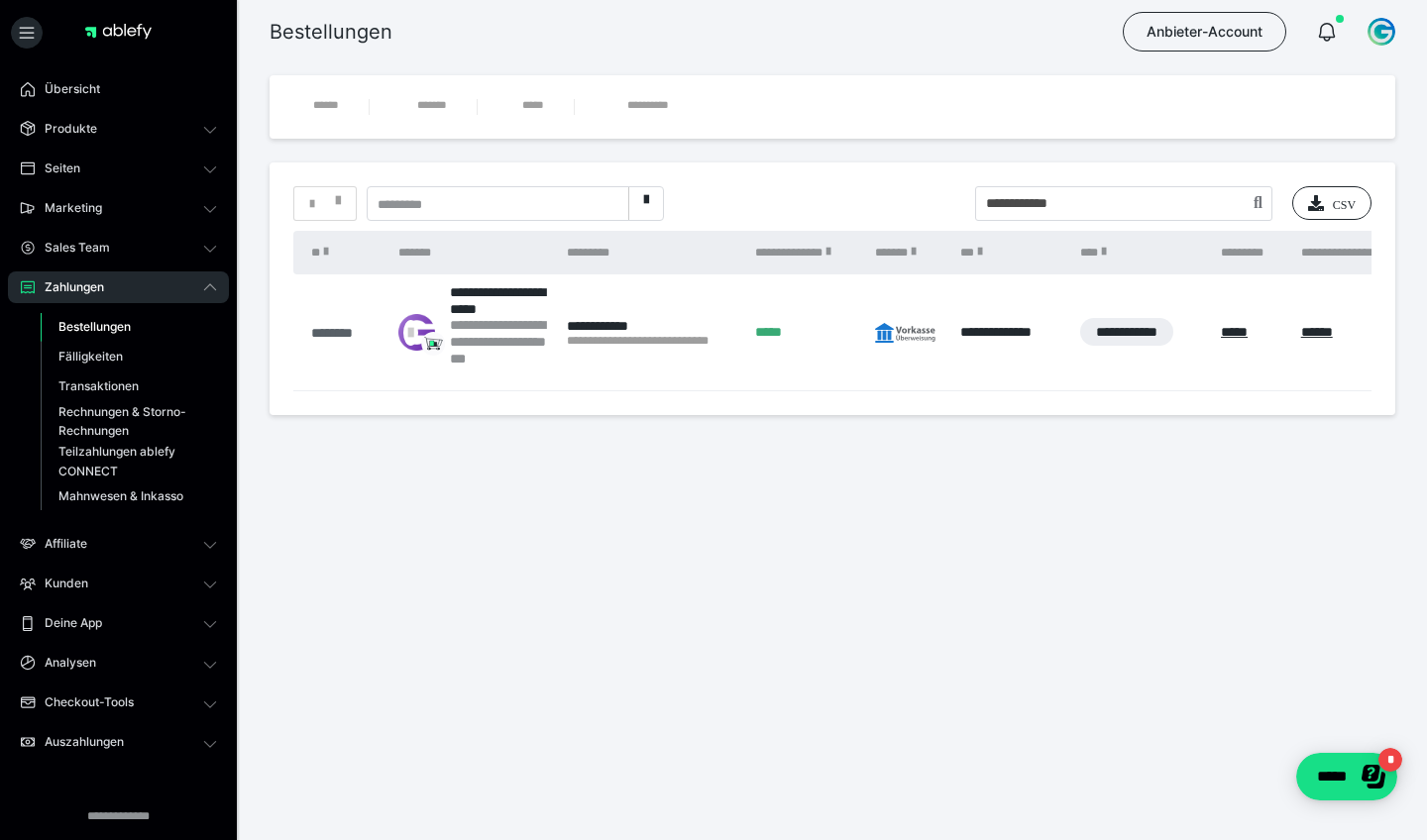 click on "********" at bounding box center [345, 333] 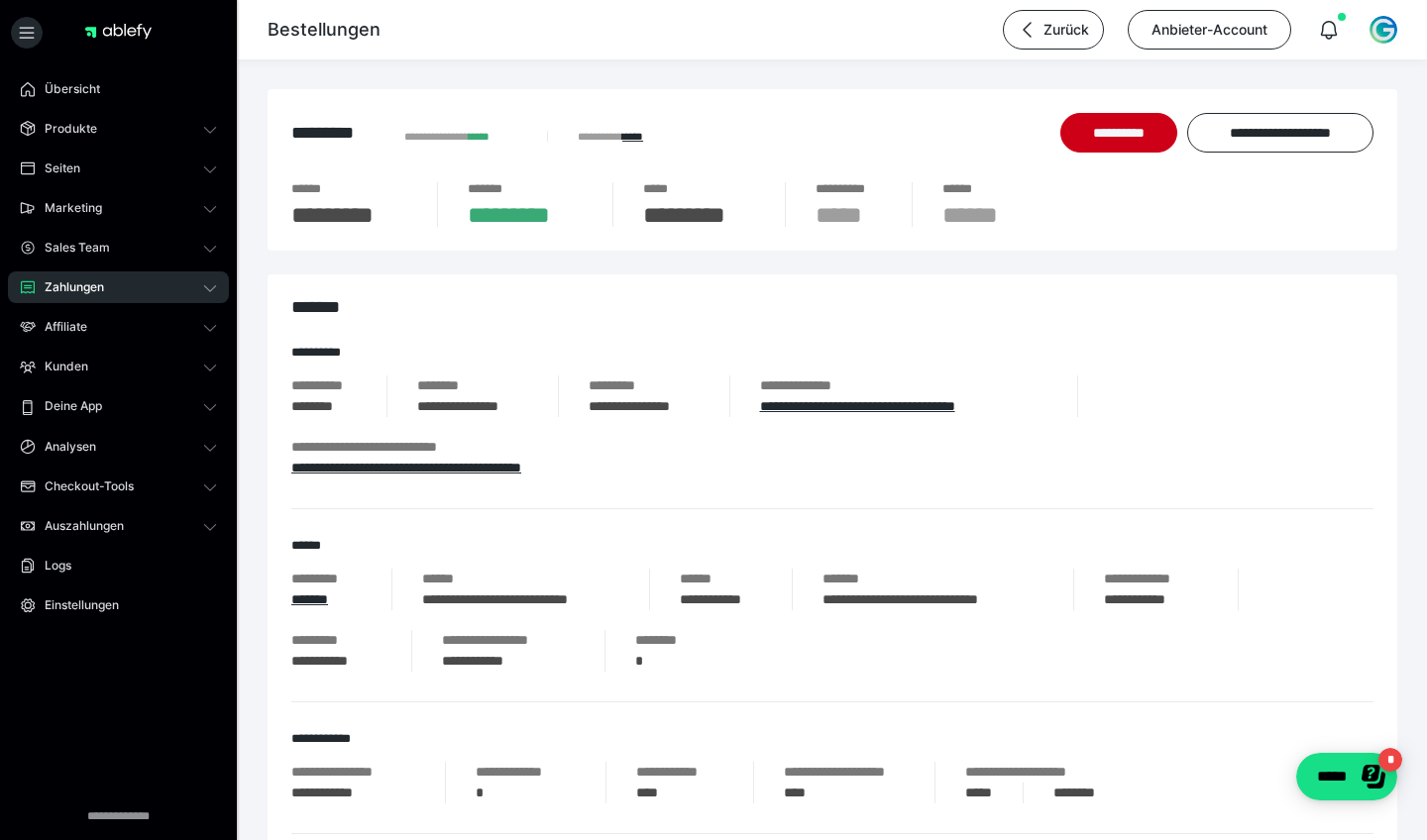 click on "**********" at bounding box center (520, 599) 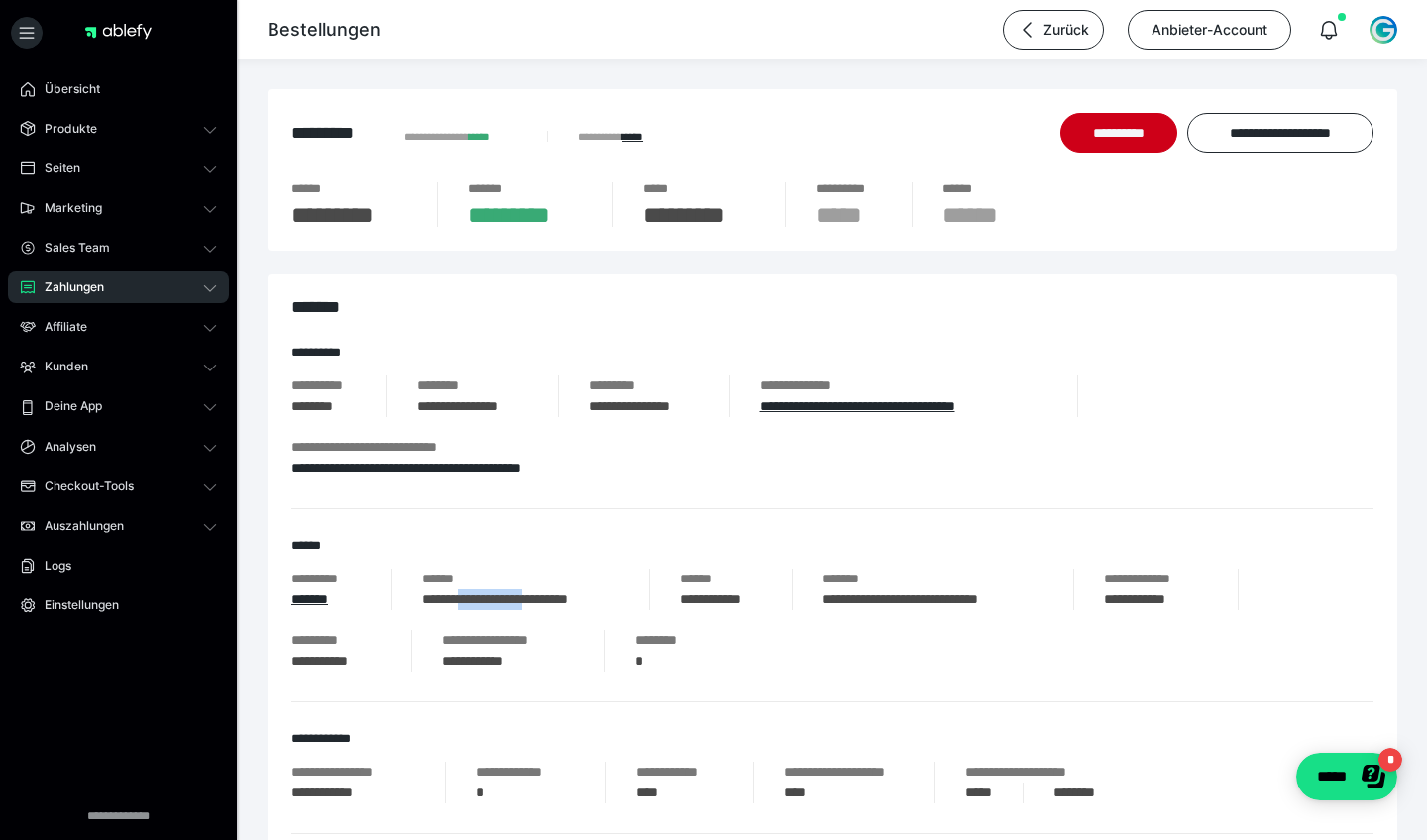 click on "**********" at bounding box center (520, 599) 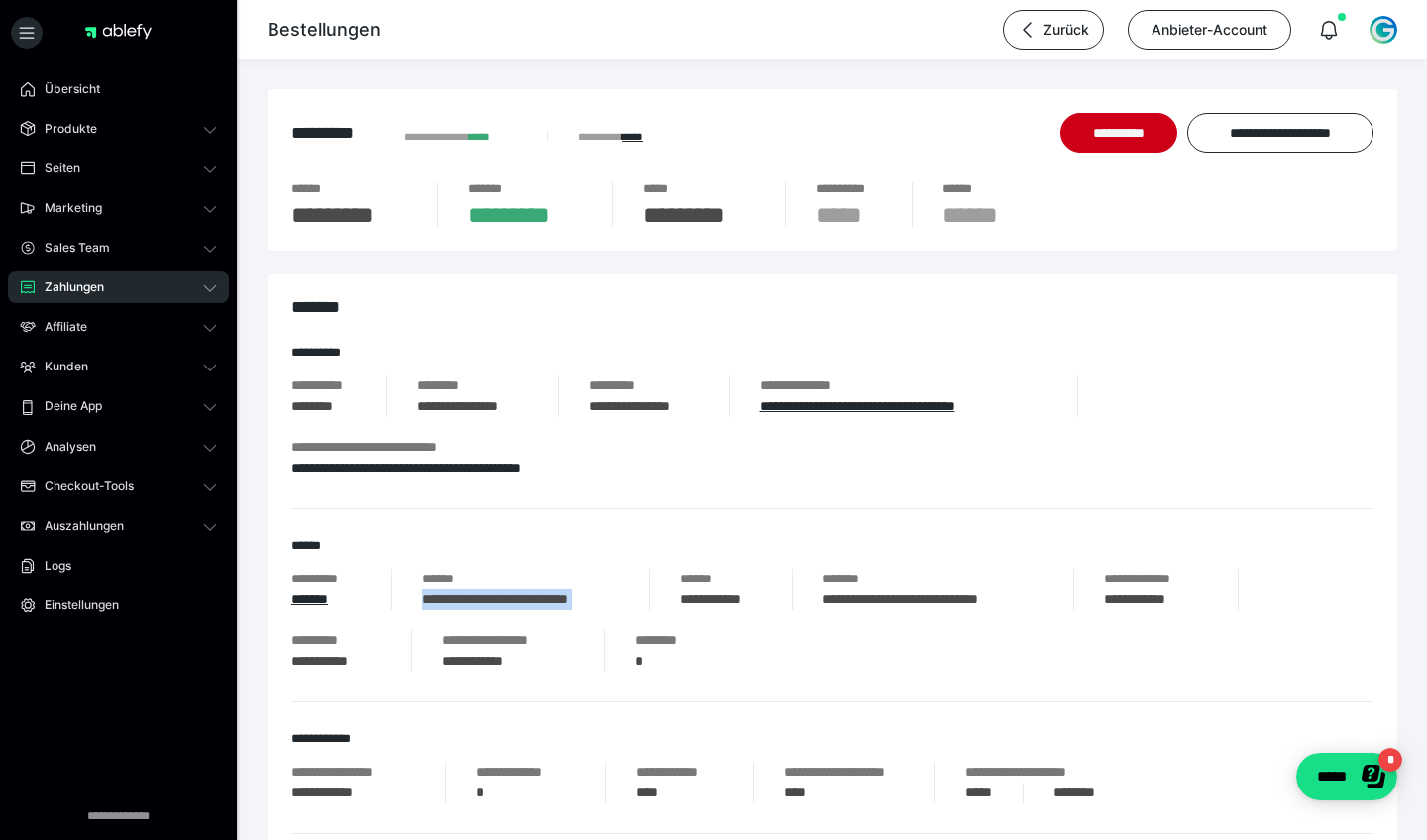 click on "**********" at bounding box center (520, 599) 